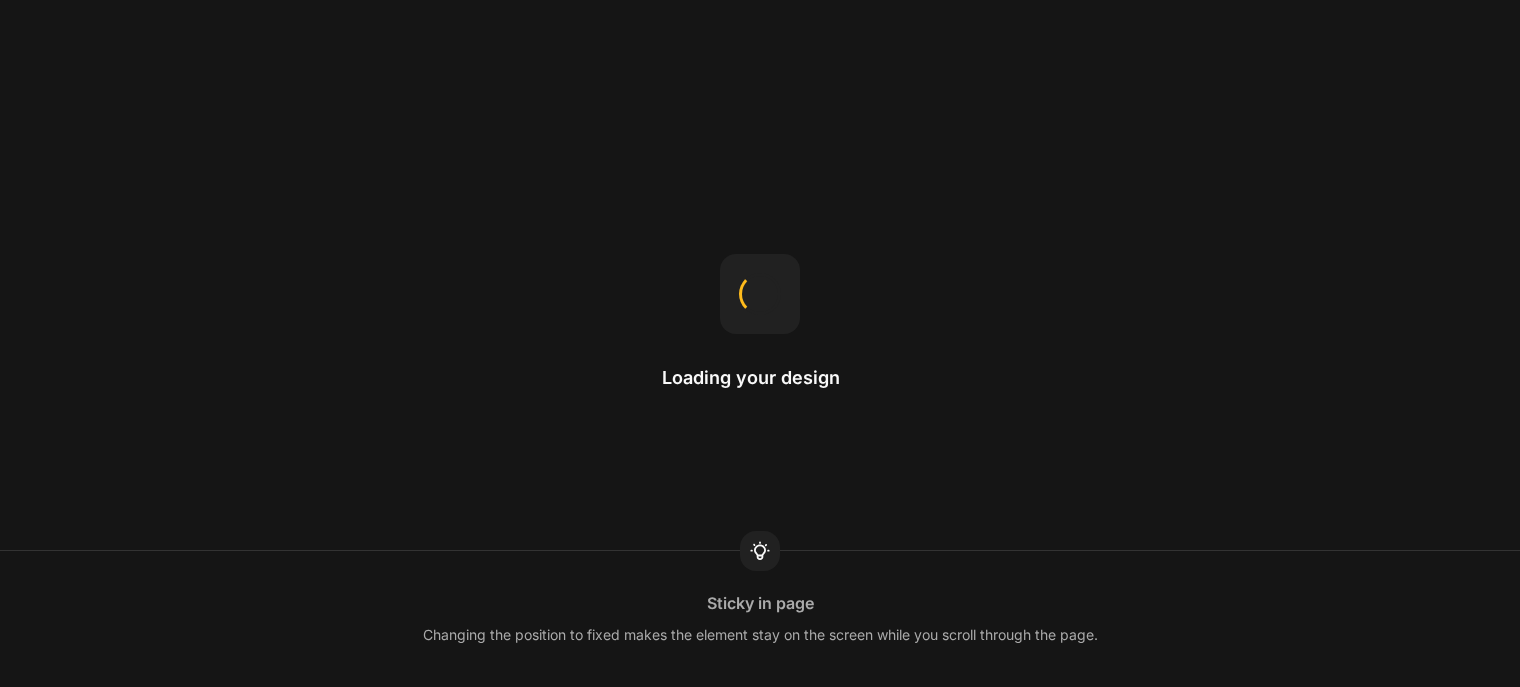 scroll, scrollTop: 0, scrollLeft: 0, axis: both 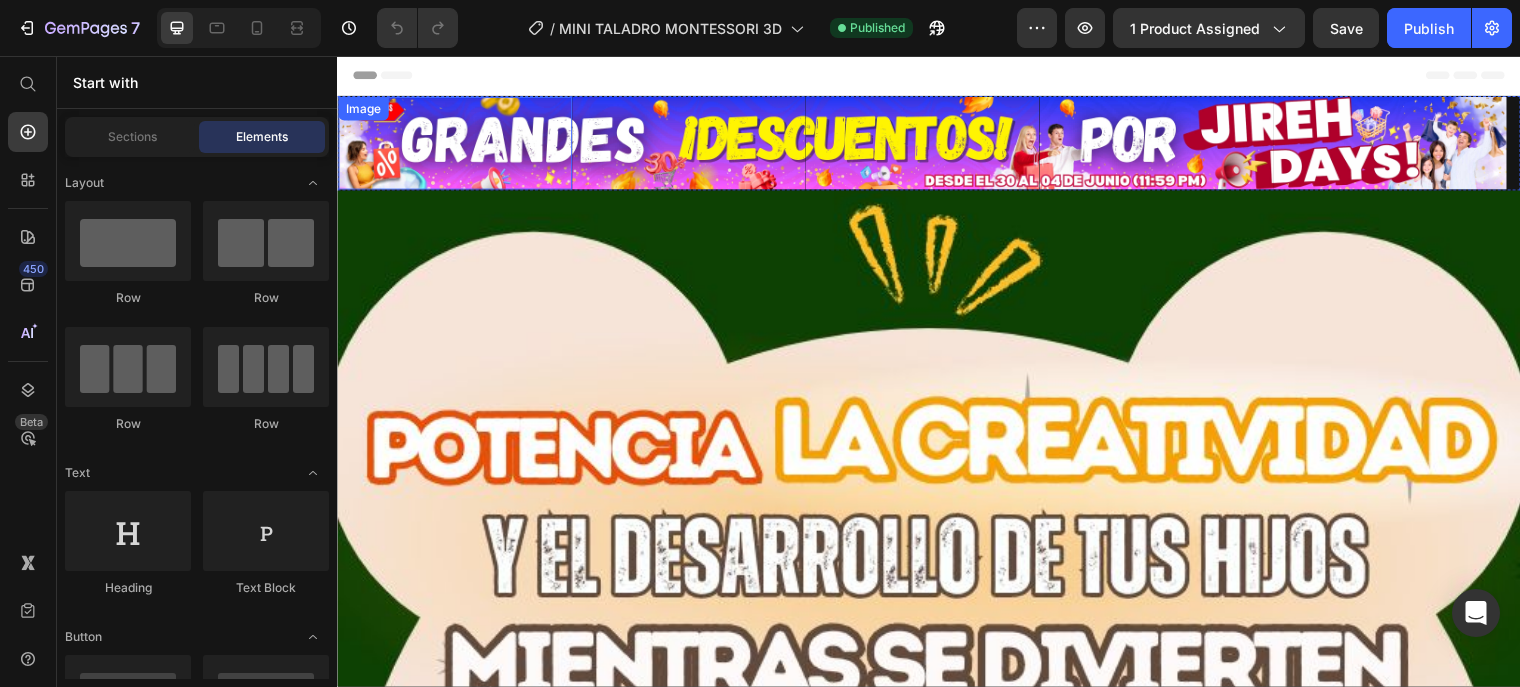 click at bounding box center (456, 145) 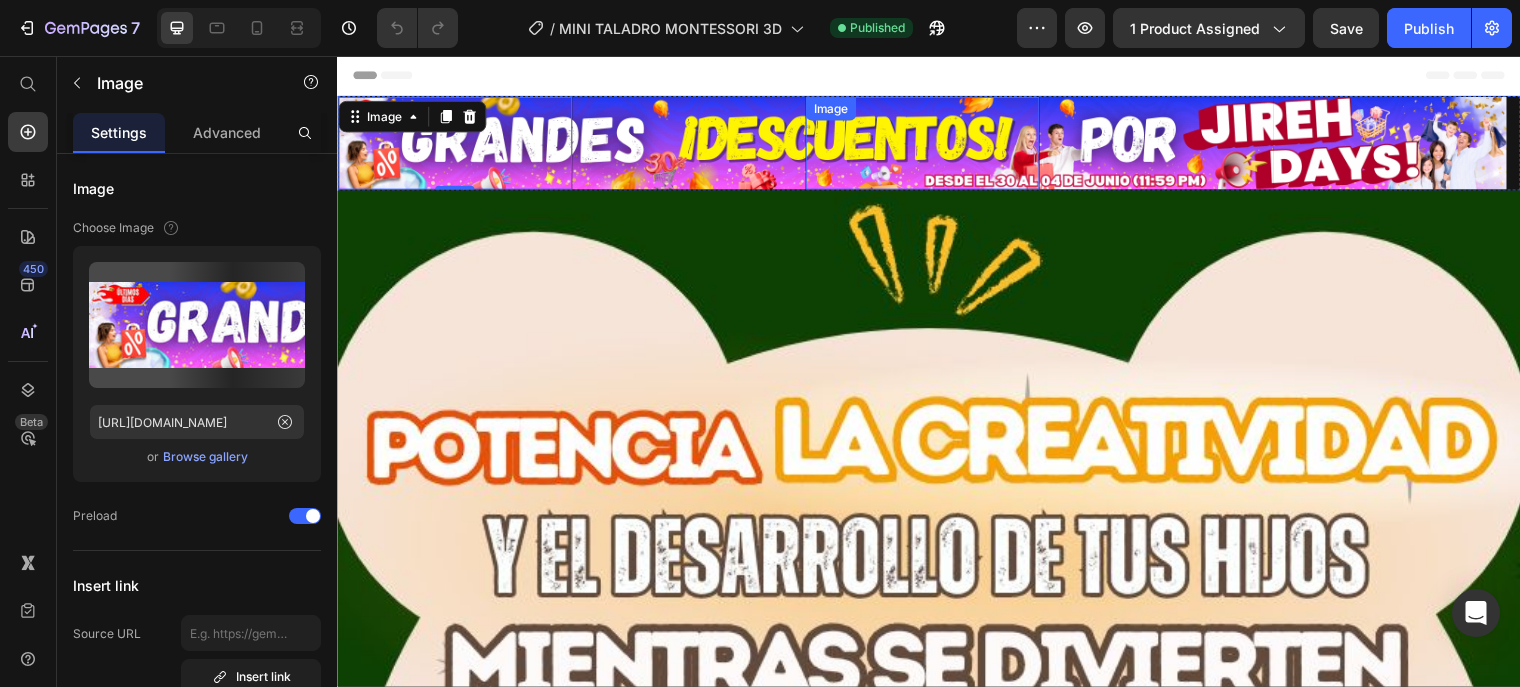 click at bounding box center [930, 145] 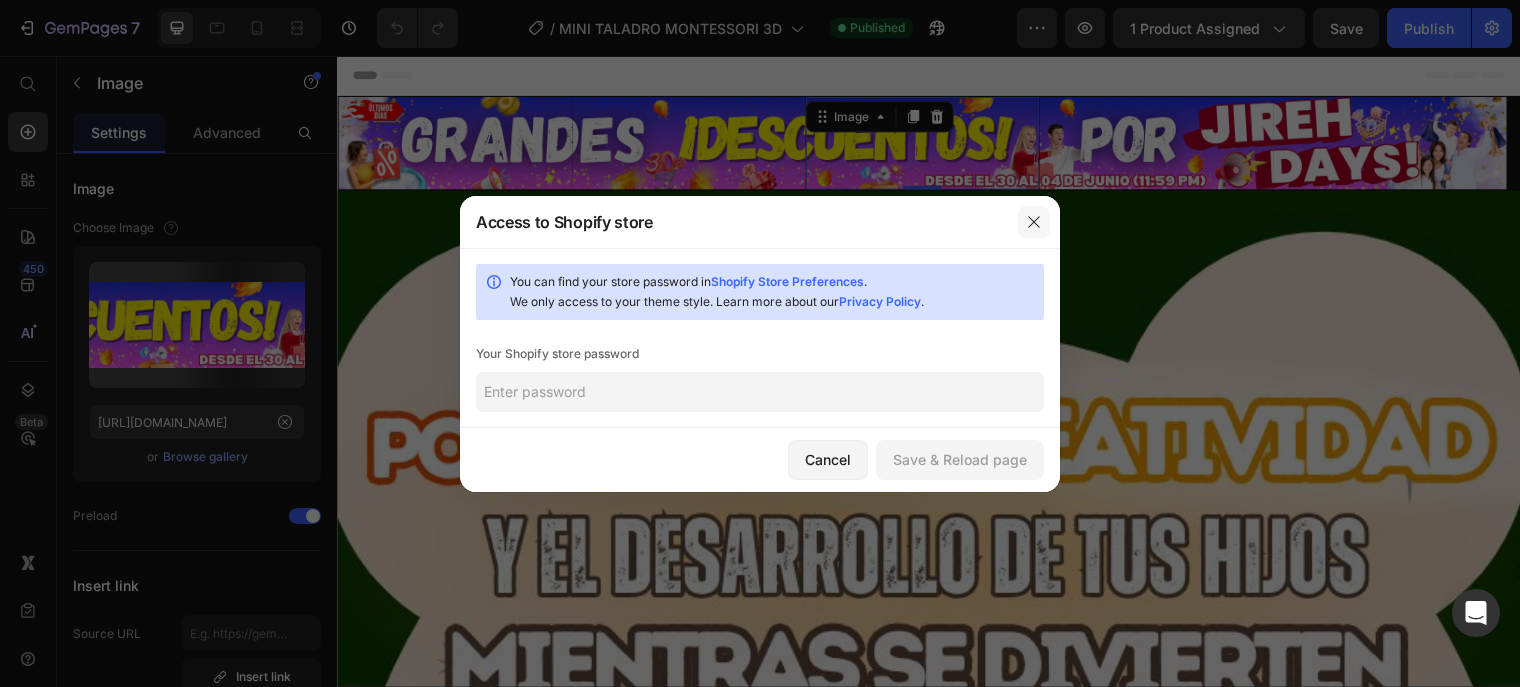 click 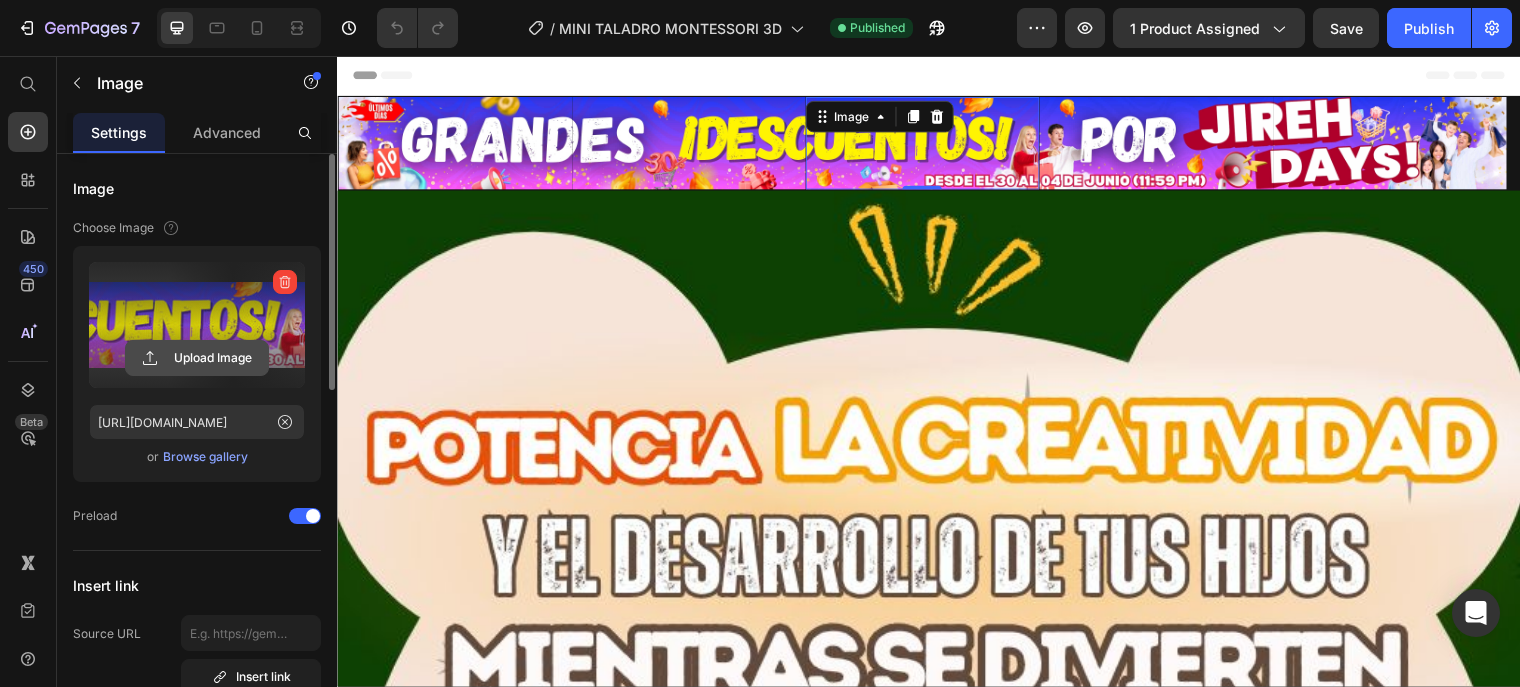 click 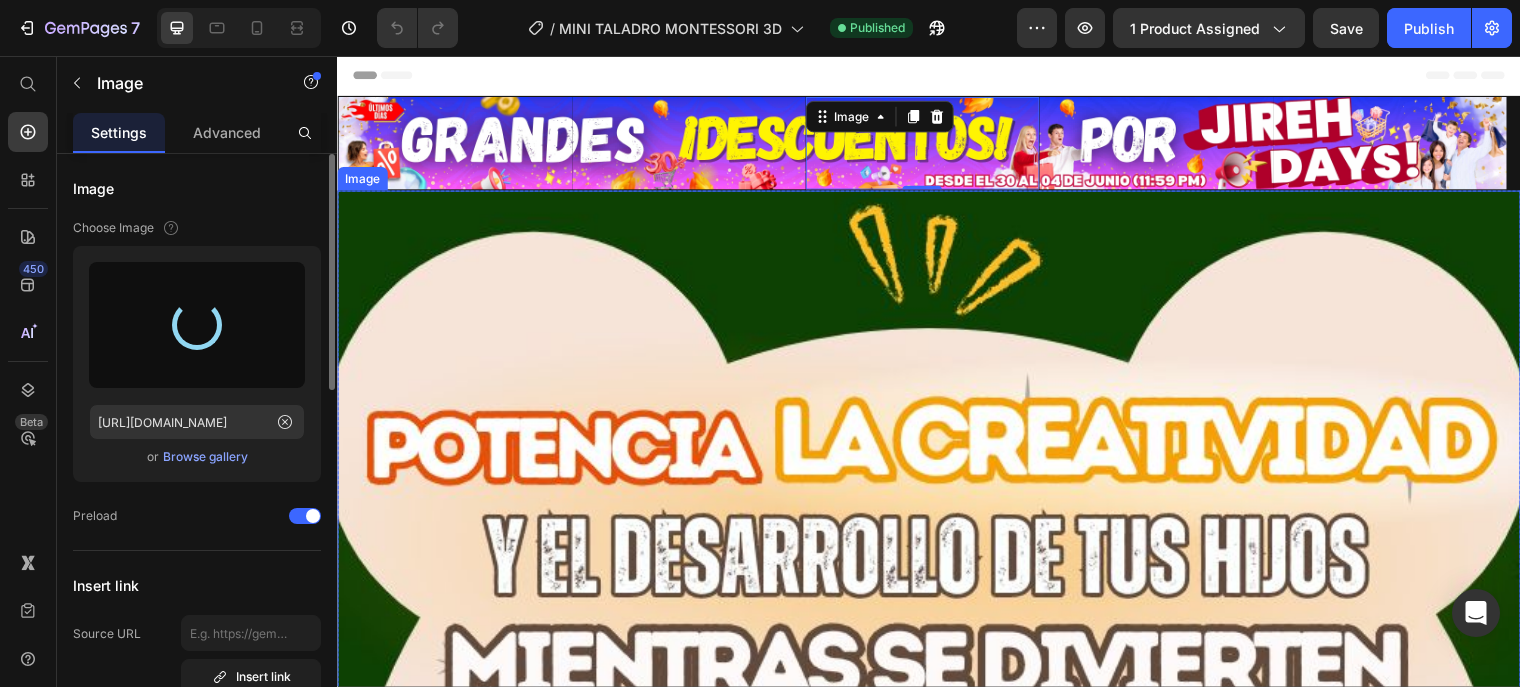 type on "[URL][DOMAIN_NAME]" 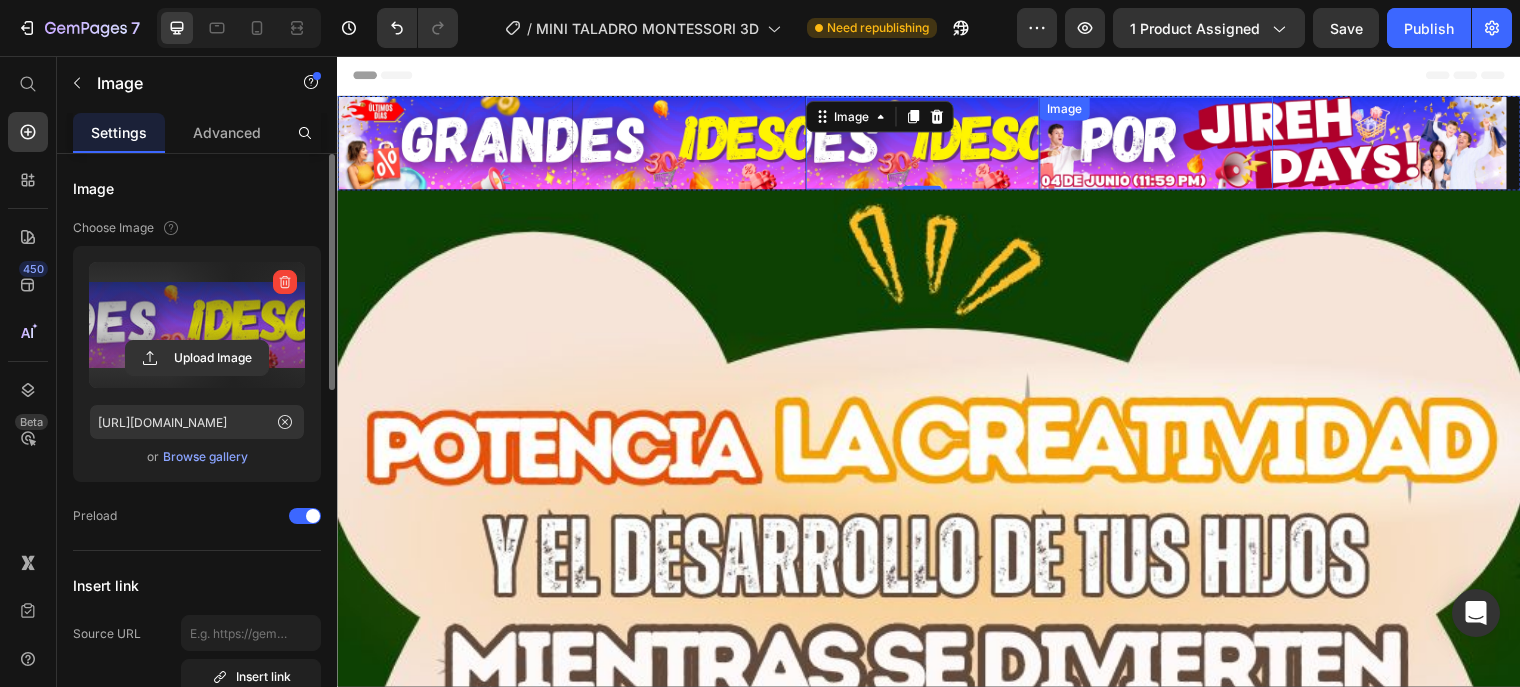 click at bounding box center (1167, 145) 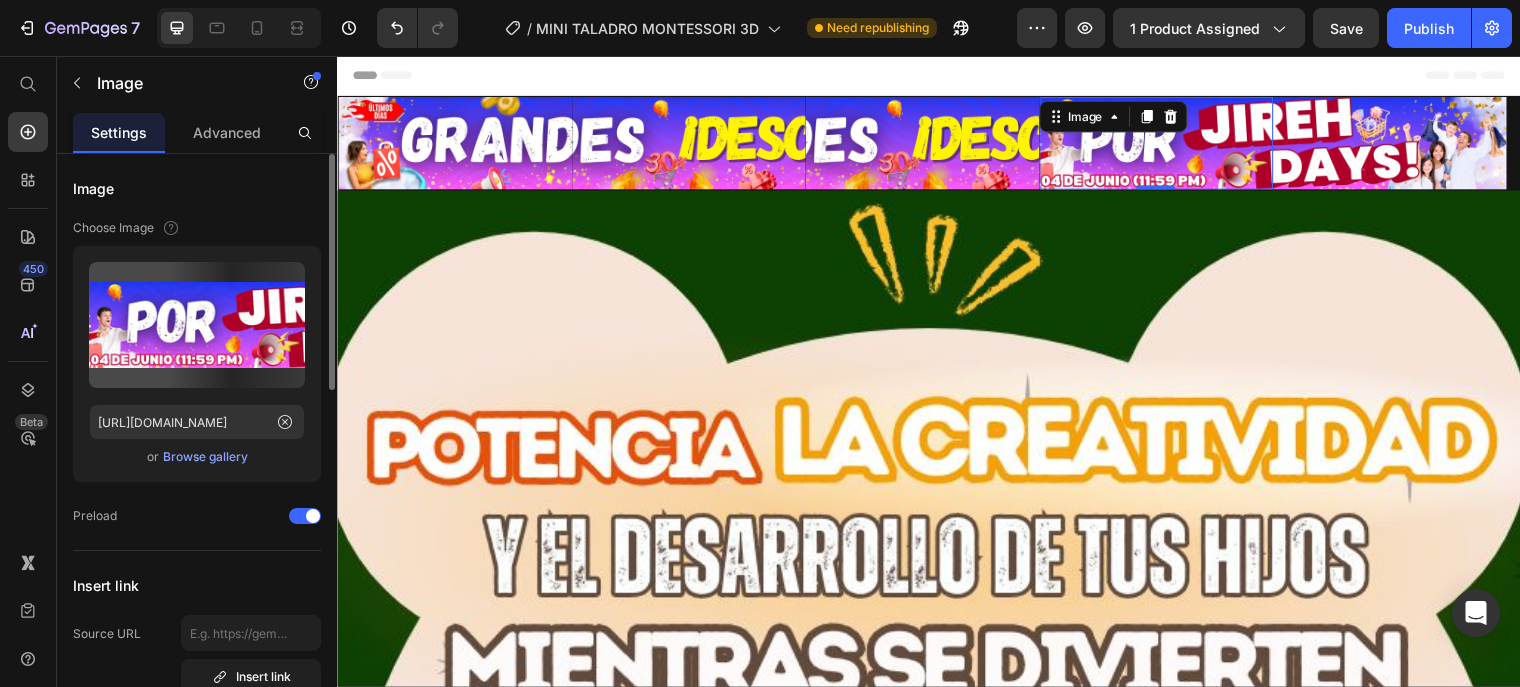 click at bounding box center [1167, 145] 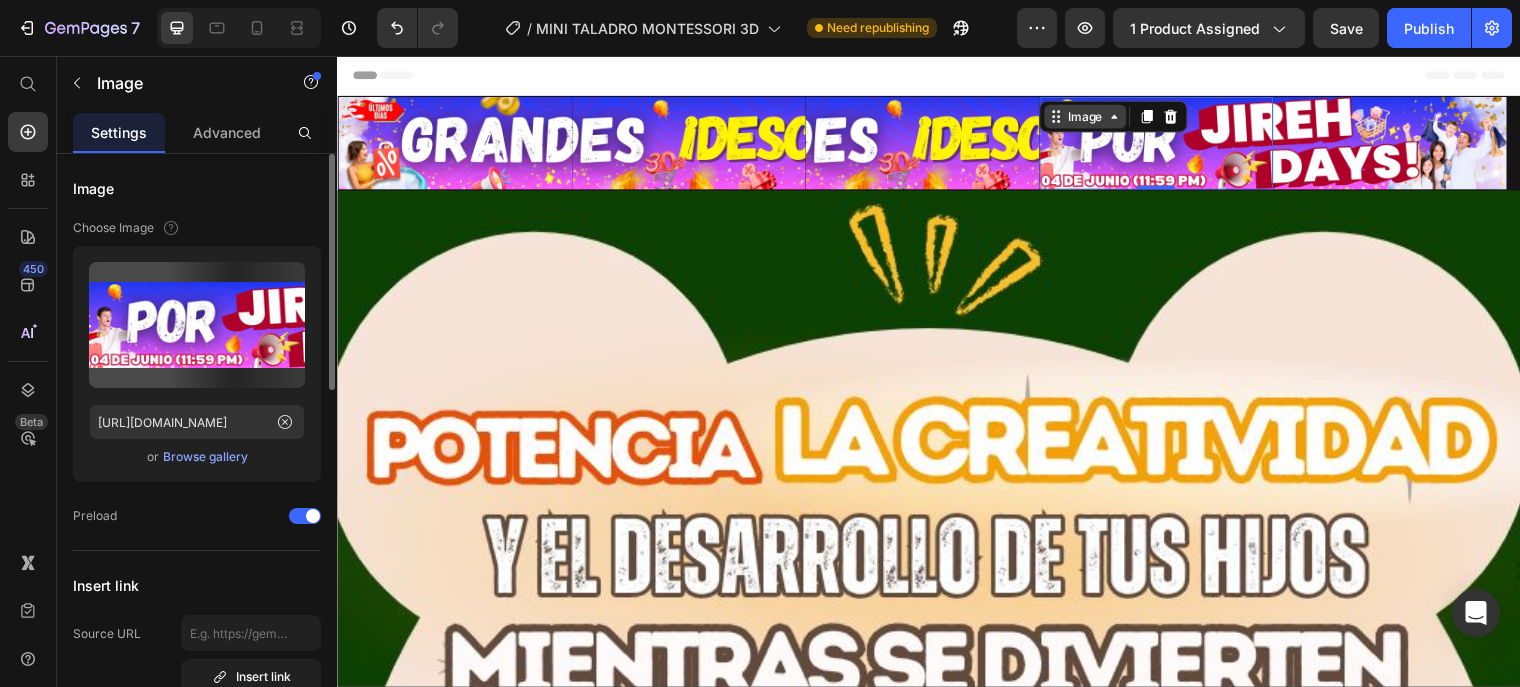 click 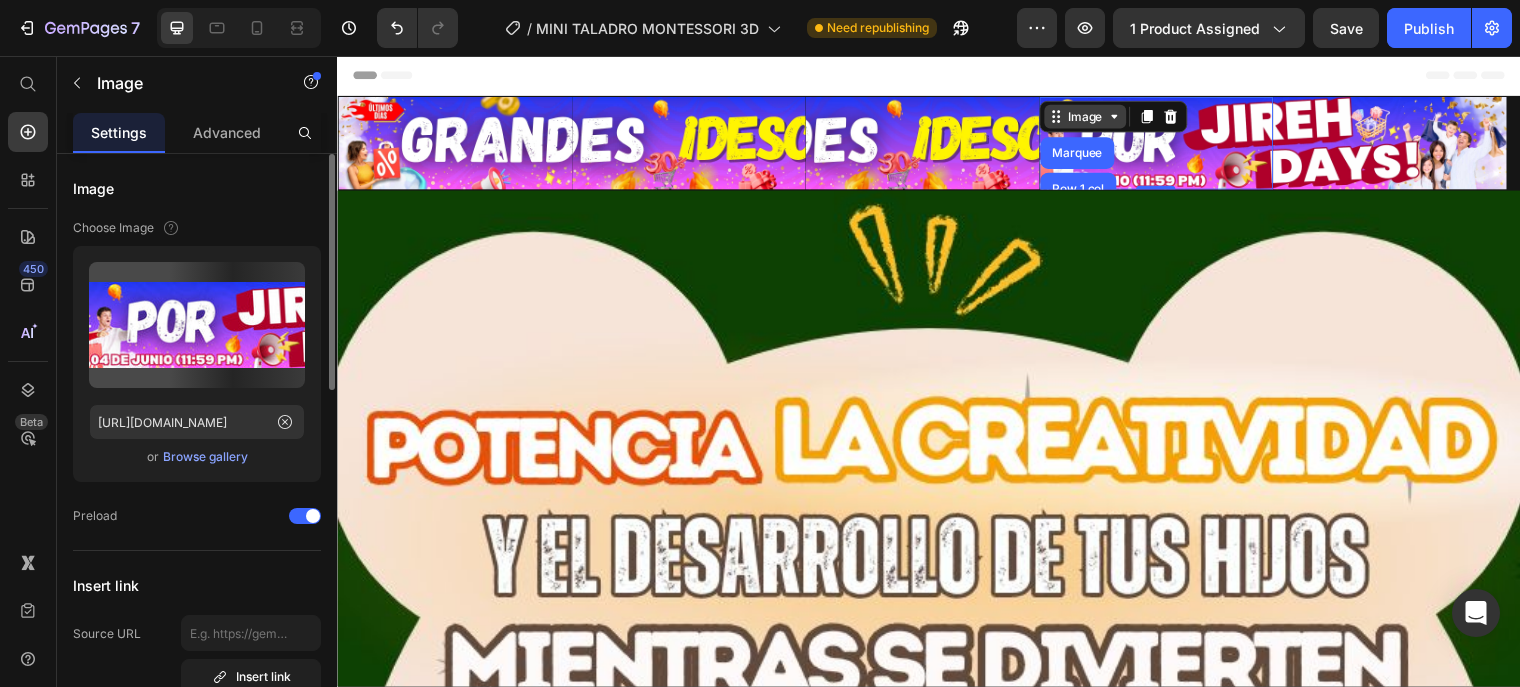 click 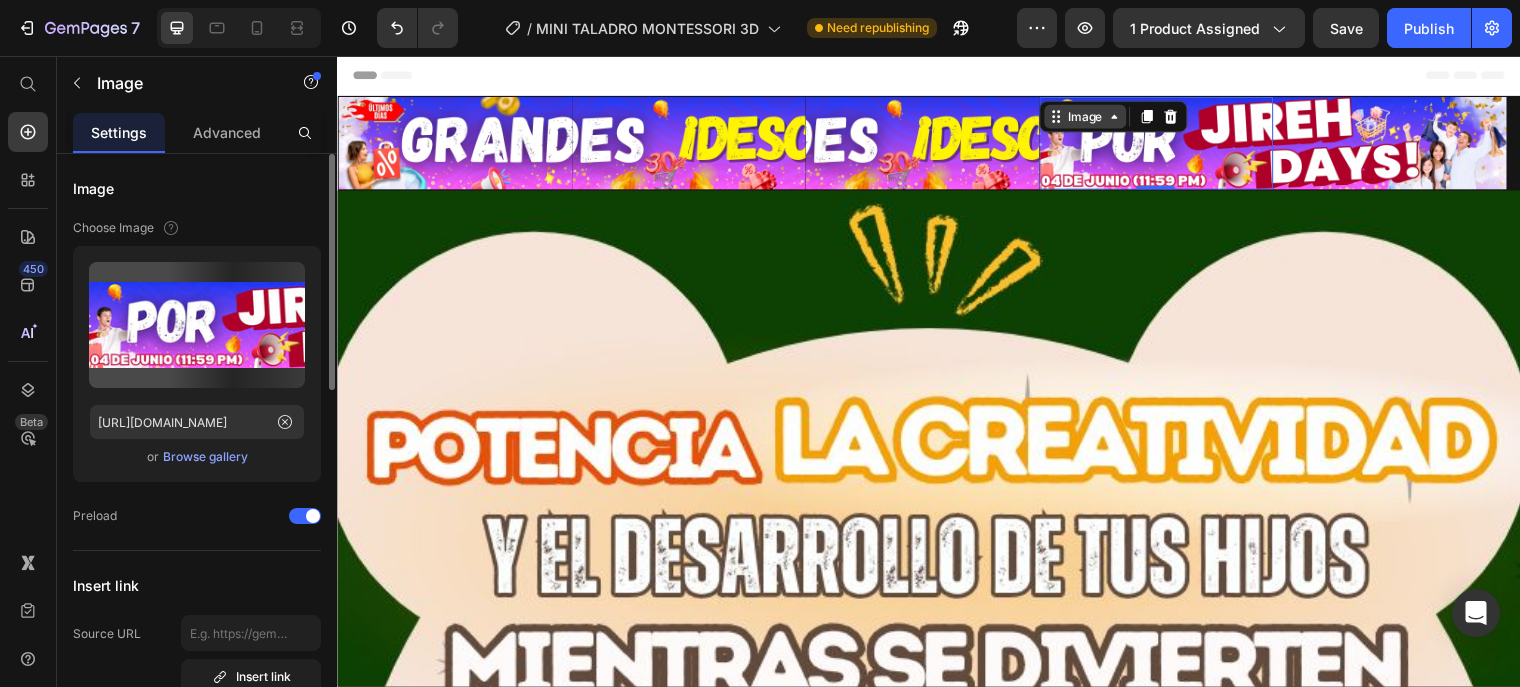 click 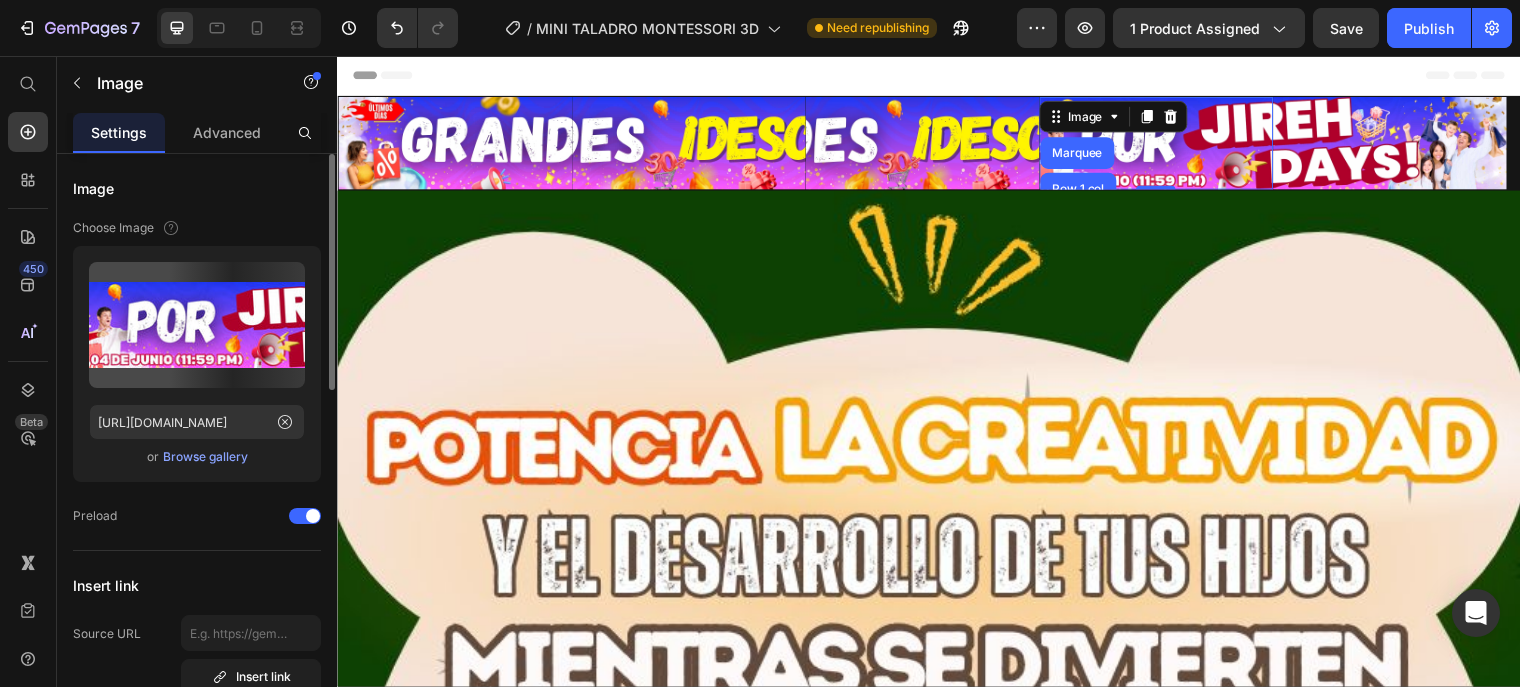 click at bounding box center [1167, 145] 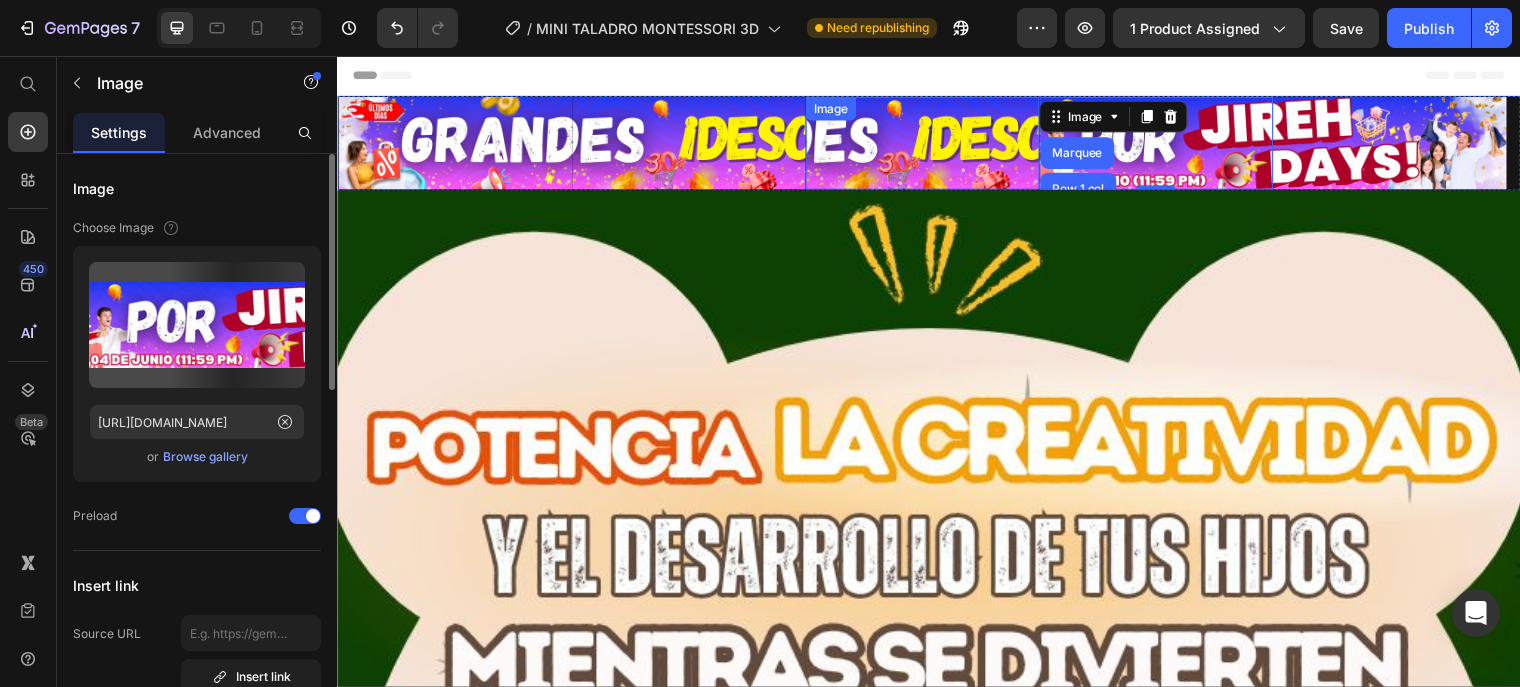 click at bounding box center (930, 145) 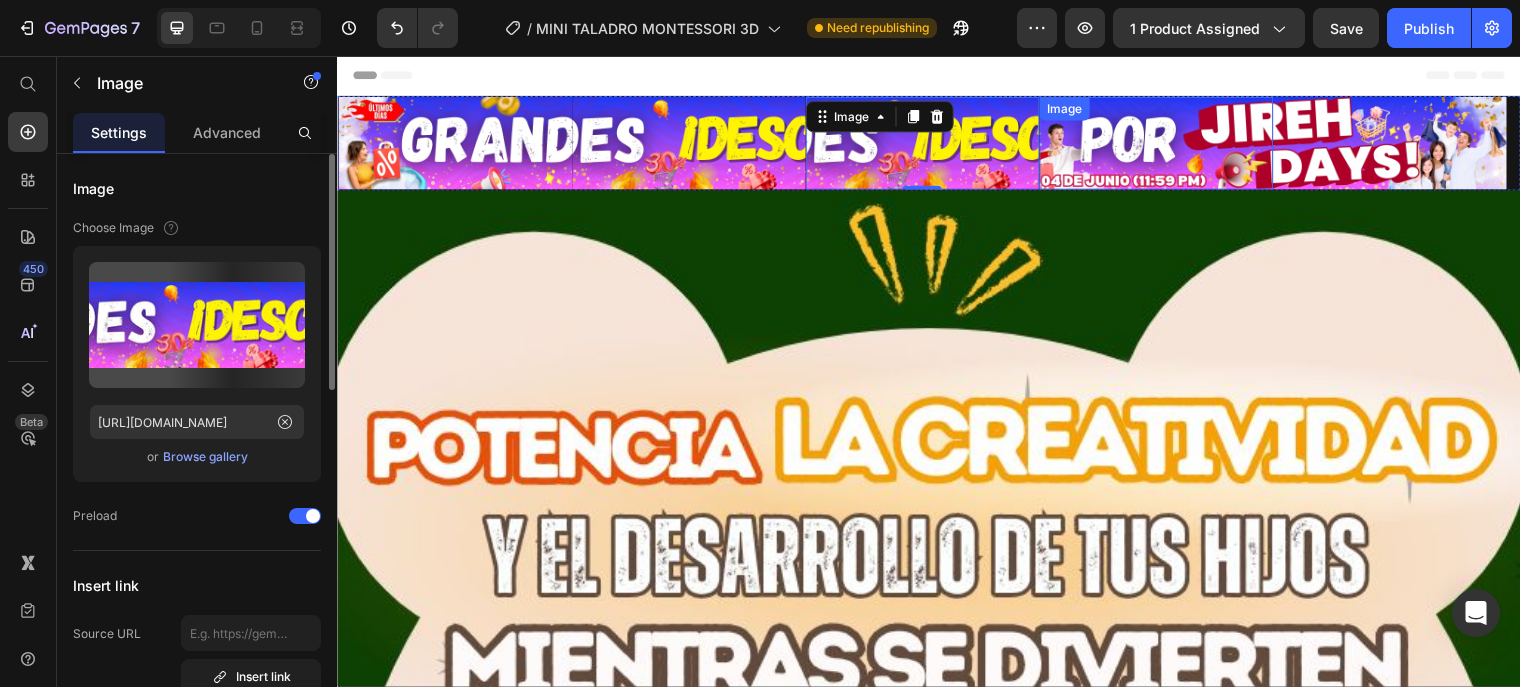 click at bounding box center [1167, 145] 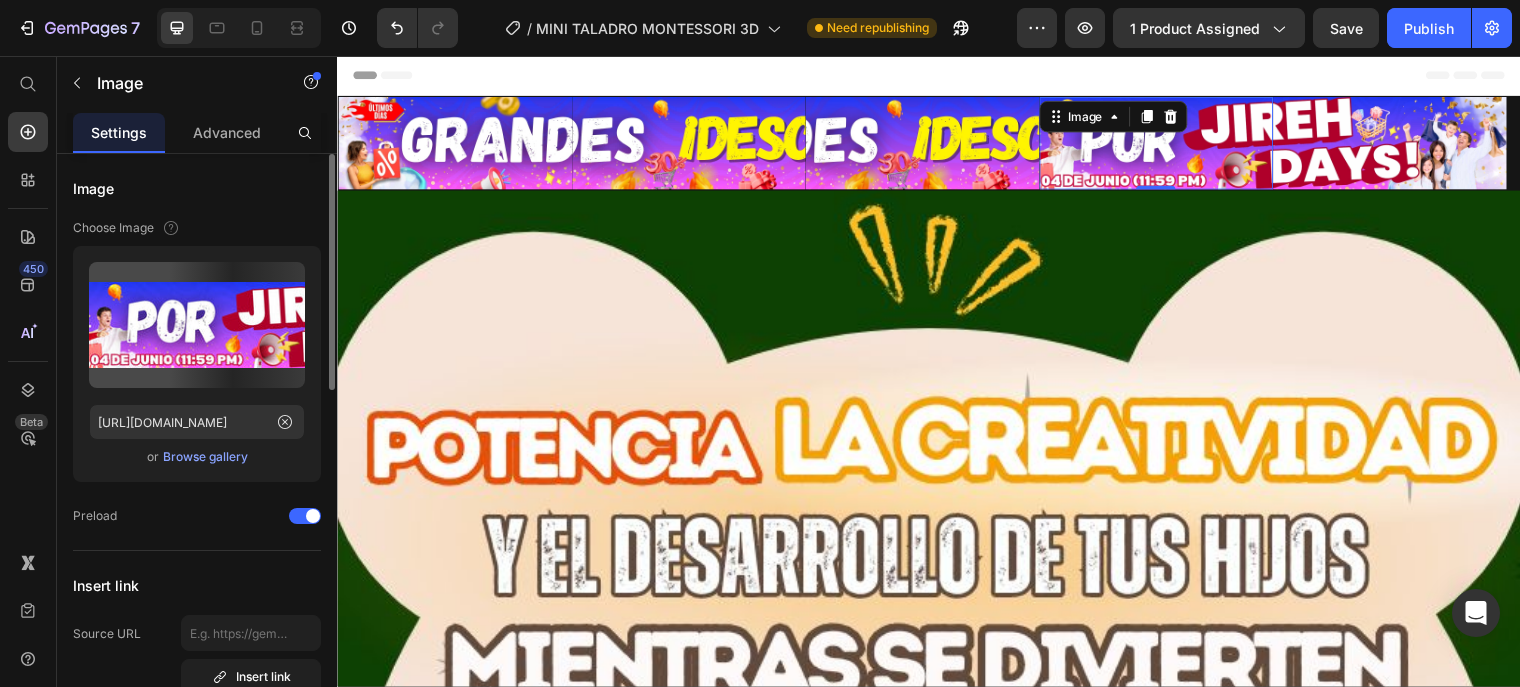 click on "Browse gallery" at bounding box center [205, 457] 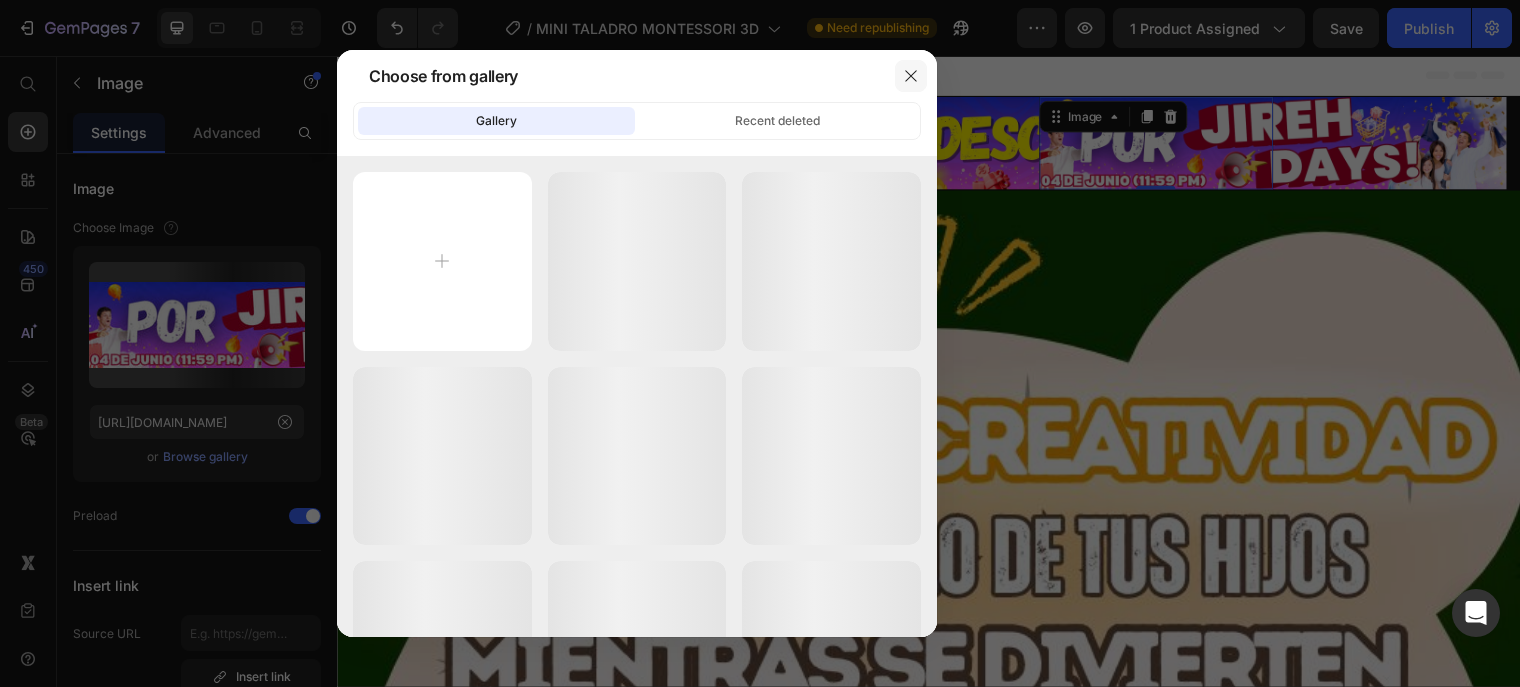 click 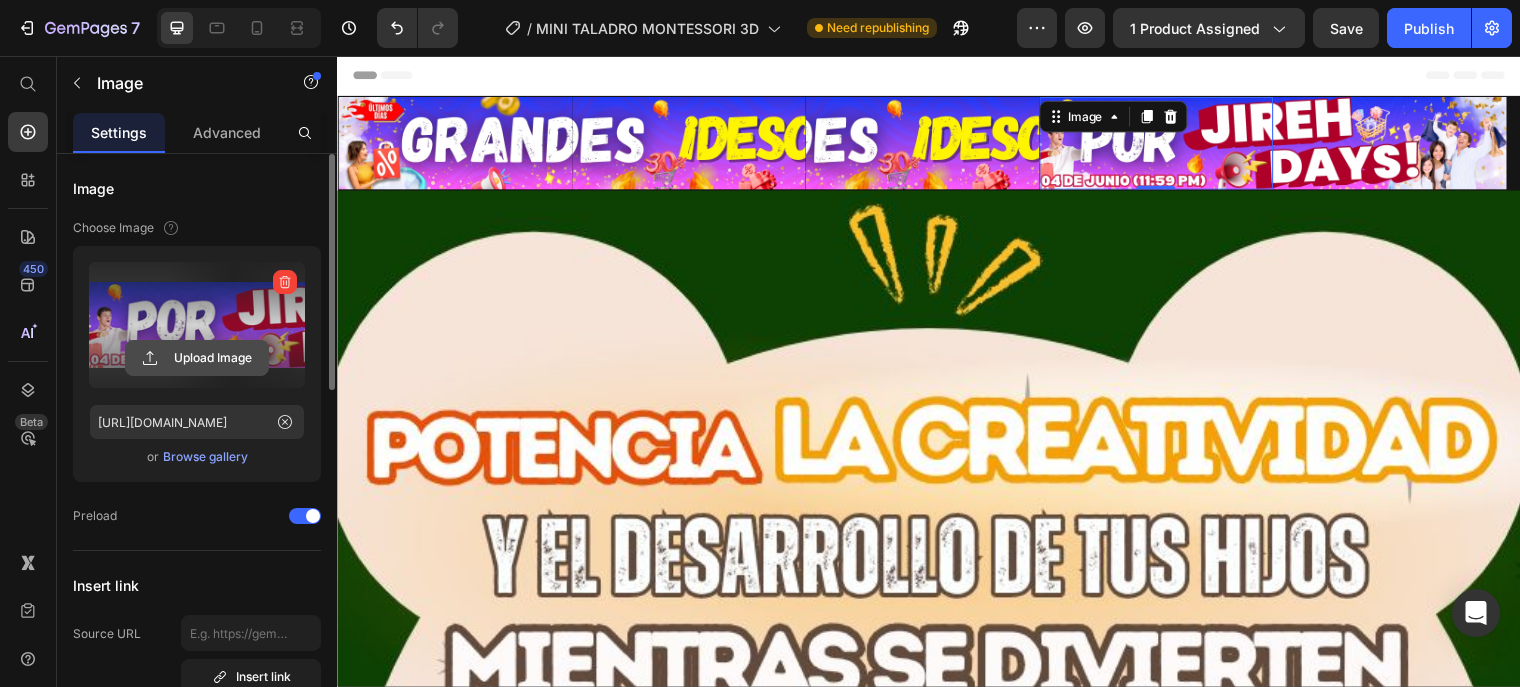click 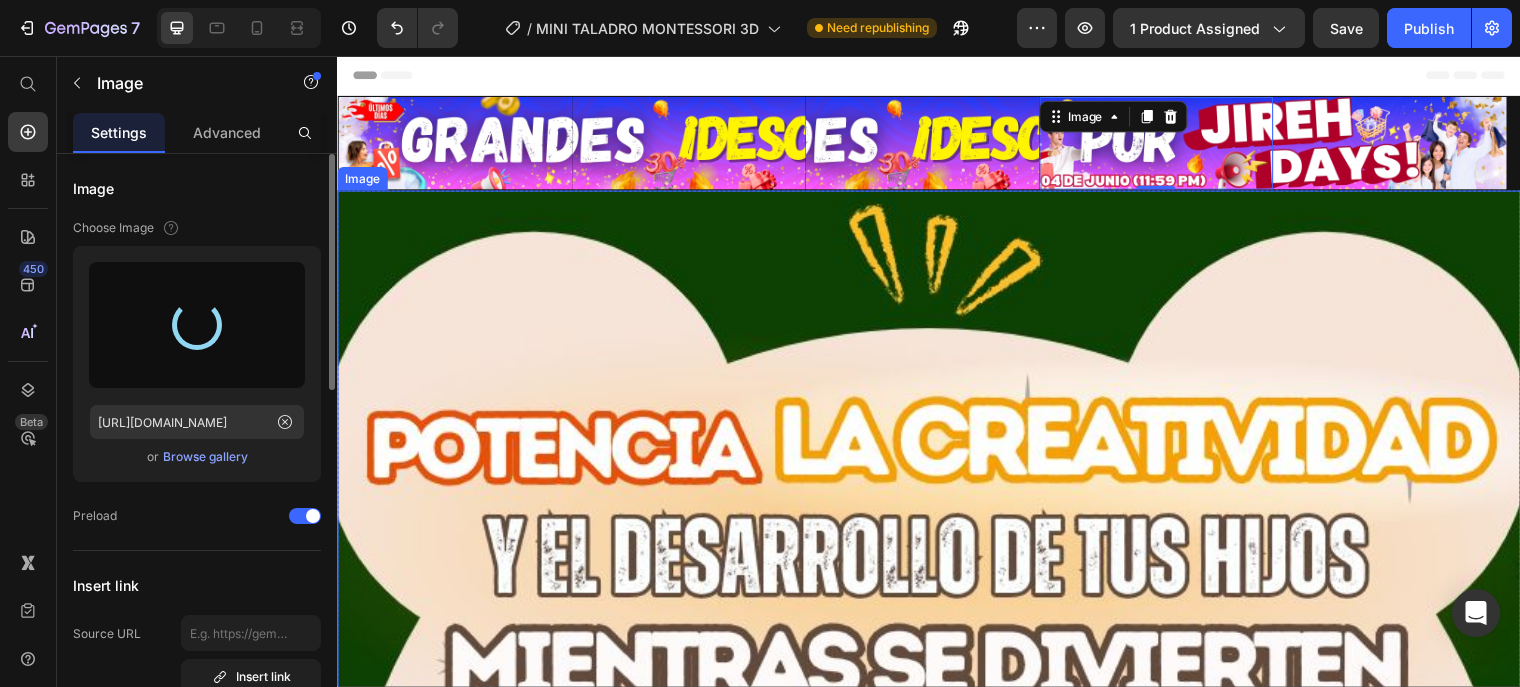 type on "[URL][DOMAIN_NAME]" 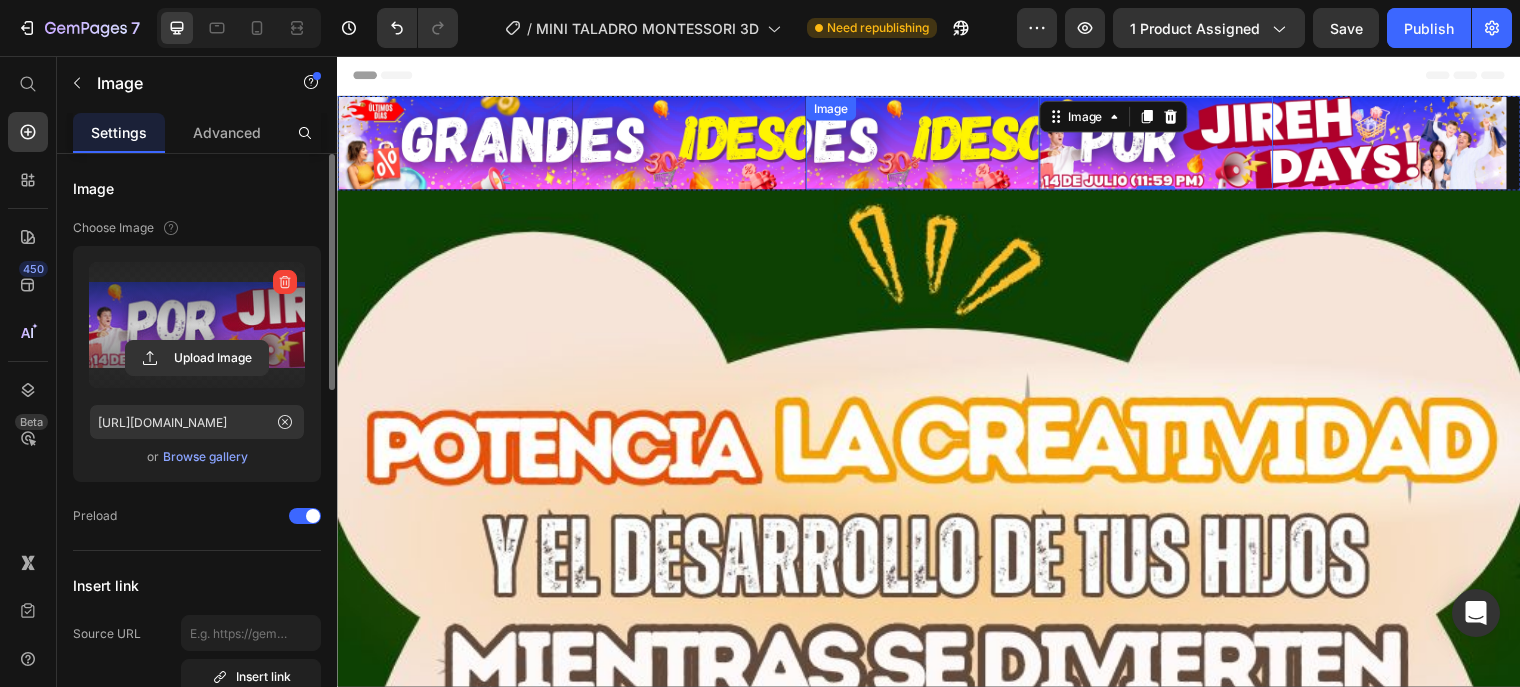 click at bounding box center (930, 145) 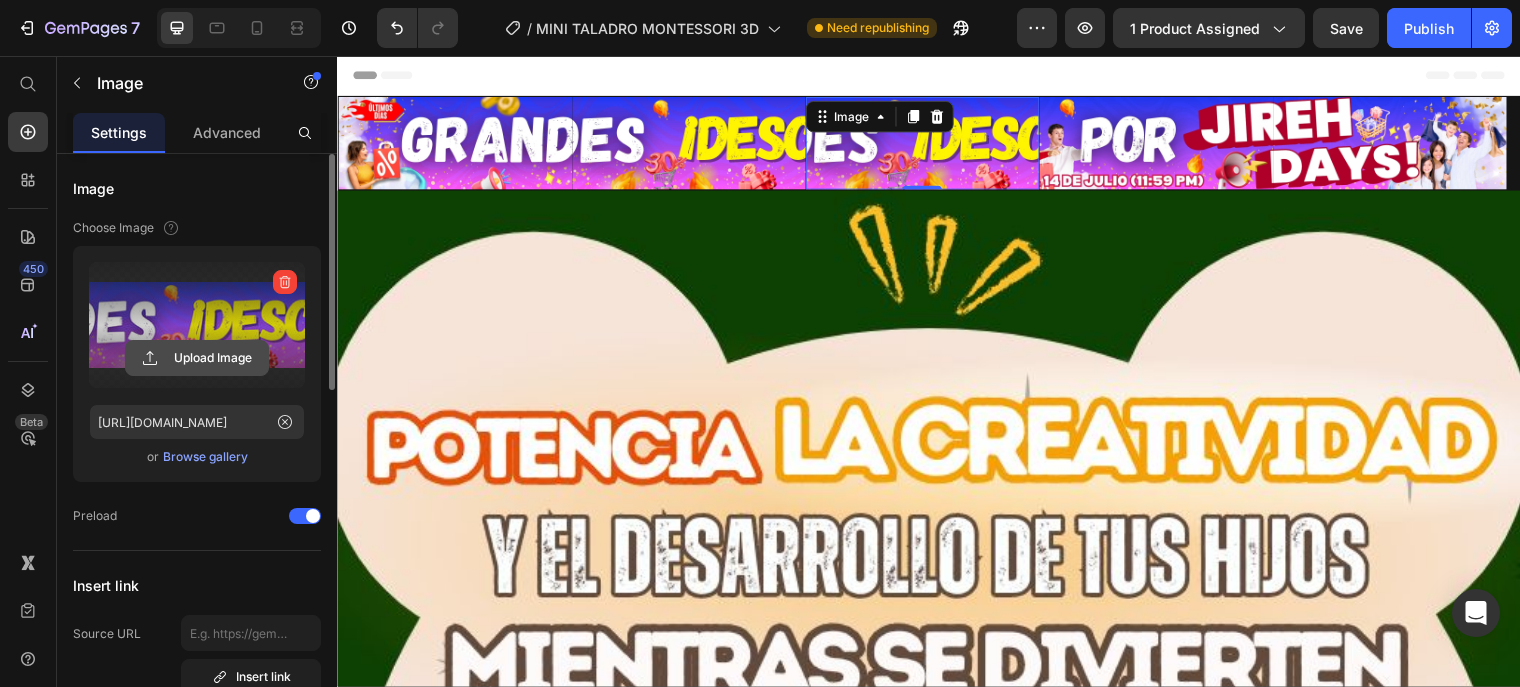 click 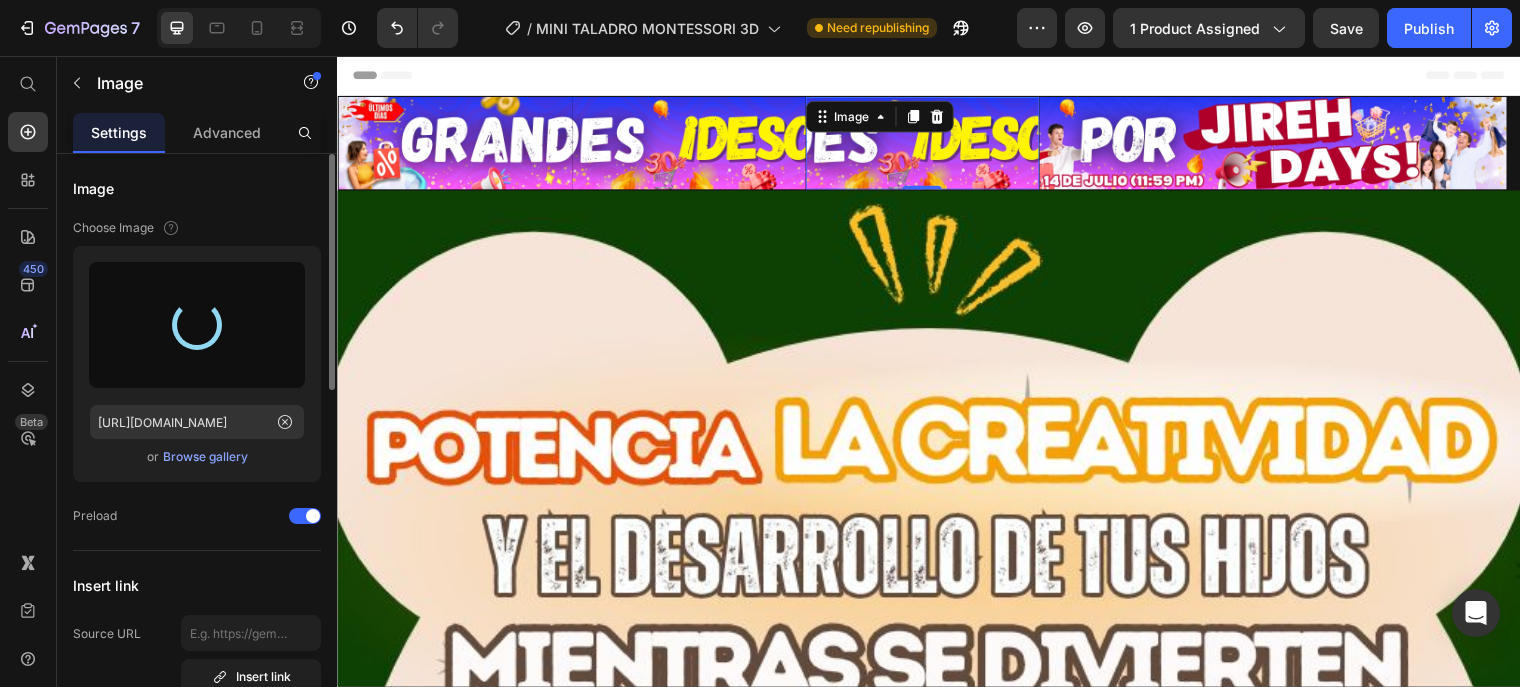 type on "[URL][DOMAIN_NAME]" 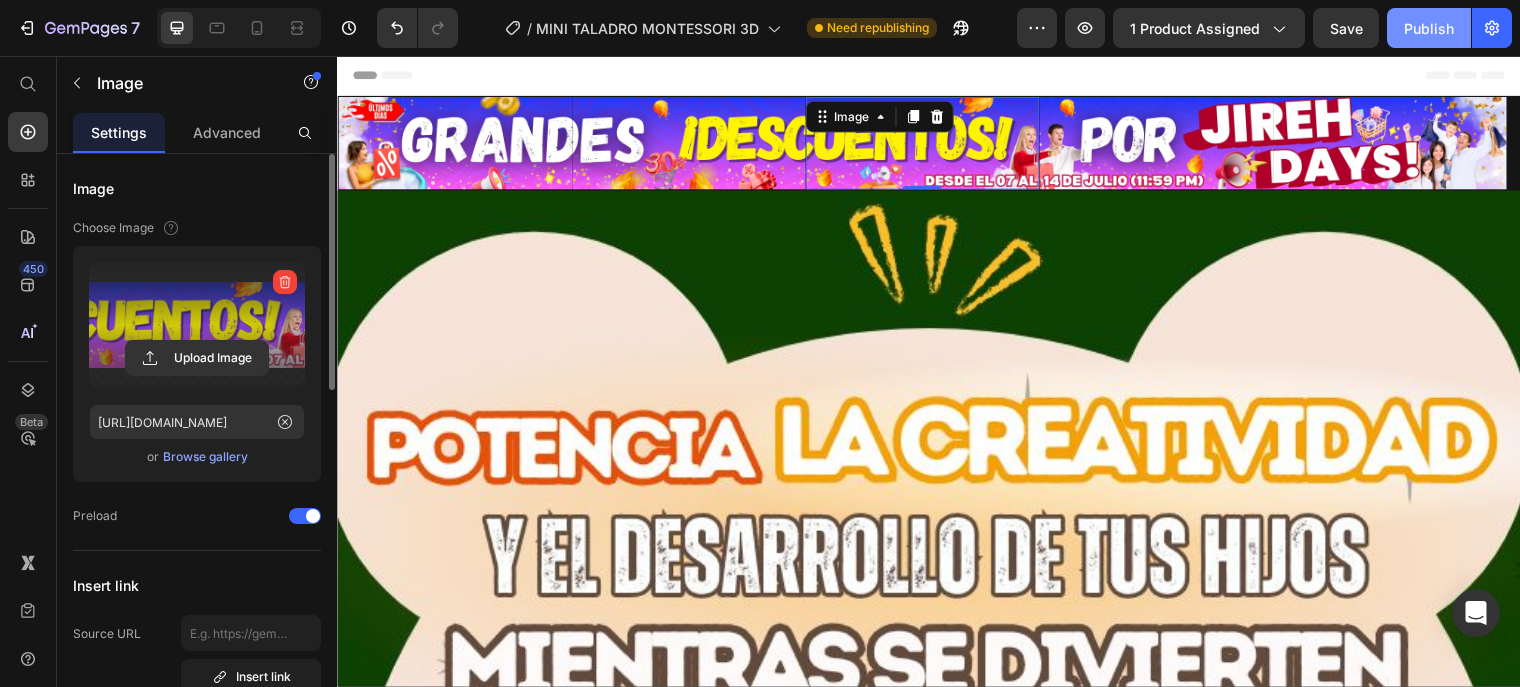 click on "Publish" at bounding box center [1429, 28] 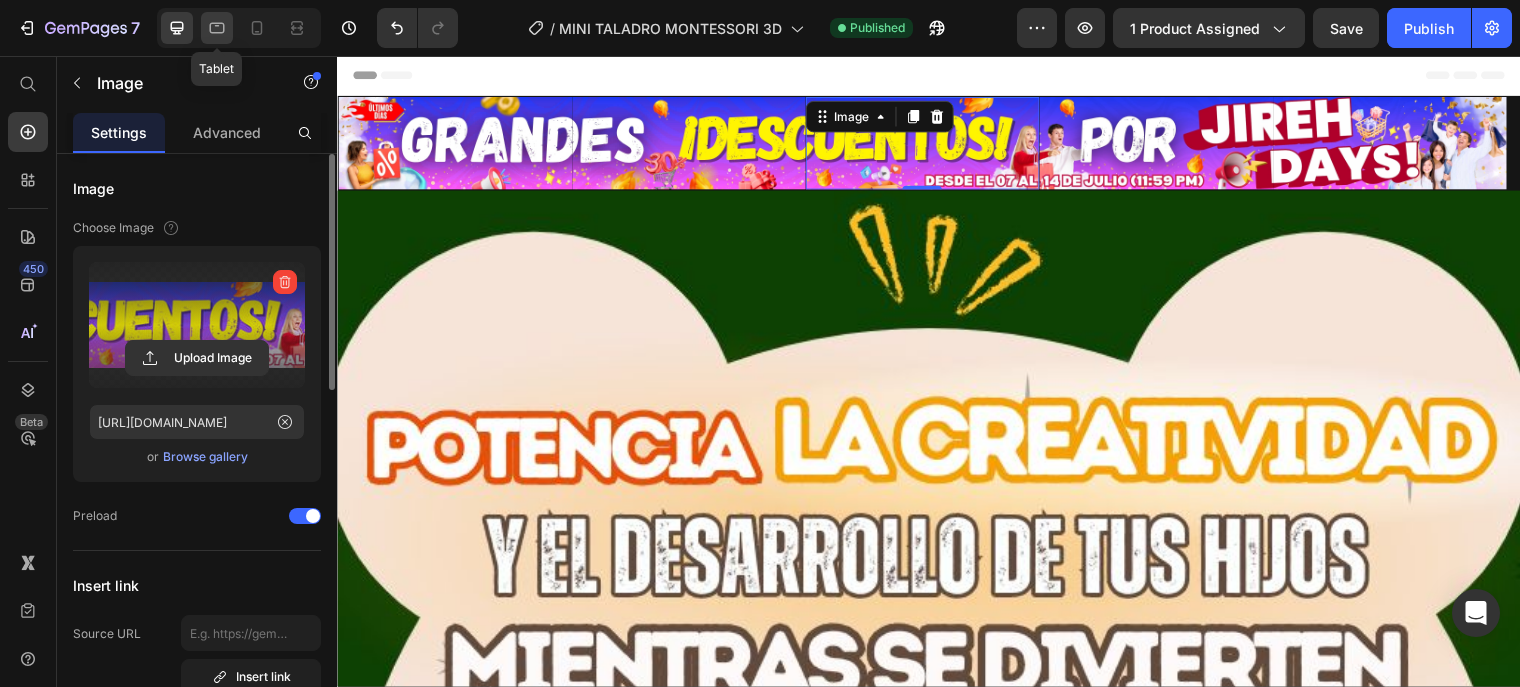 click 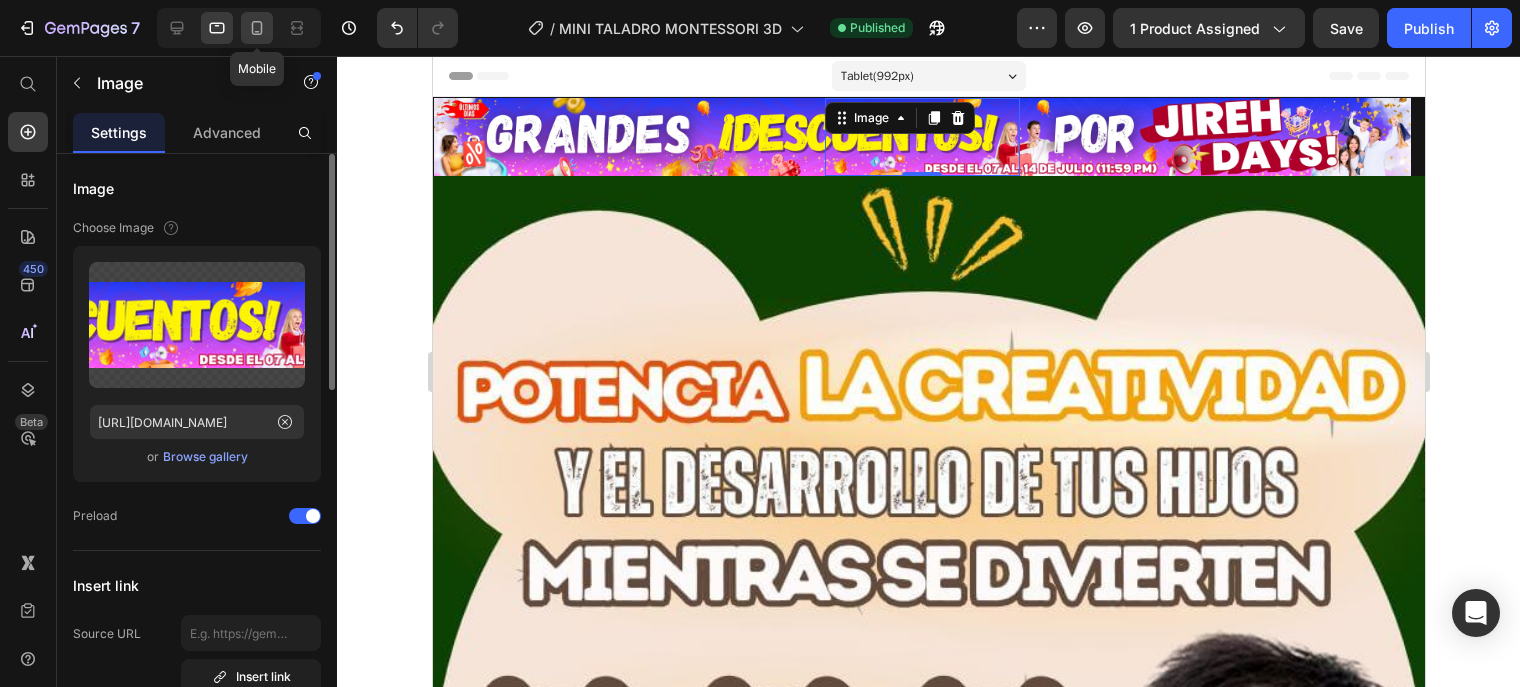 click 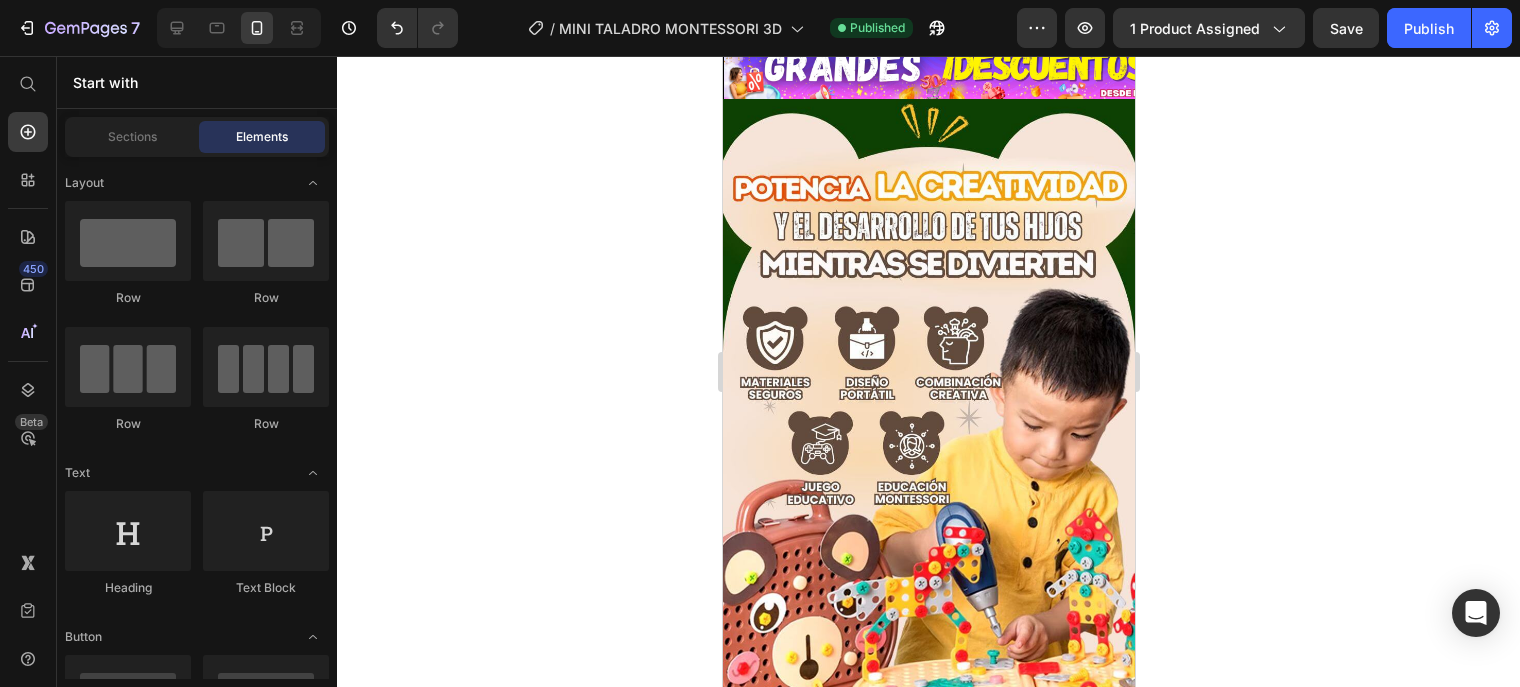 scroll, scrollTop: 0, scrollLeft: 0, axis: both 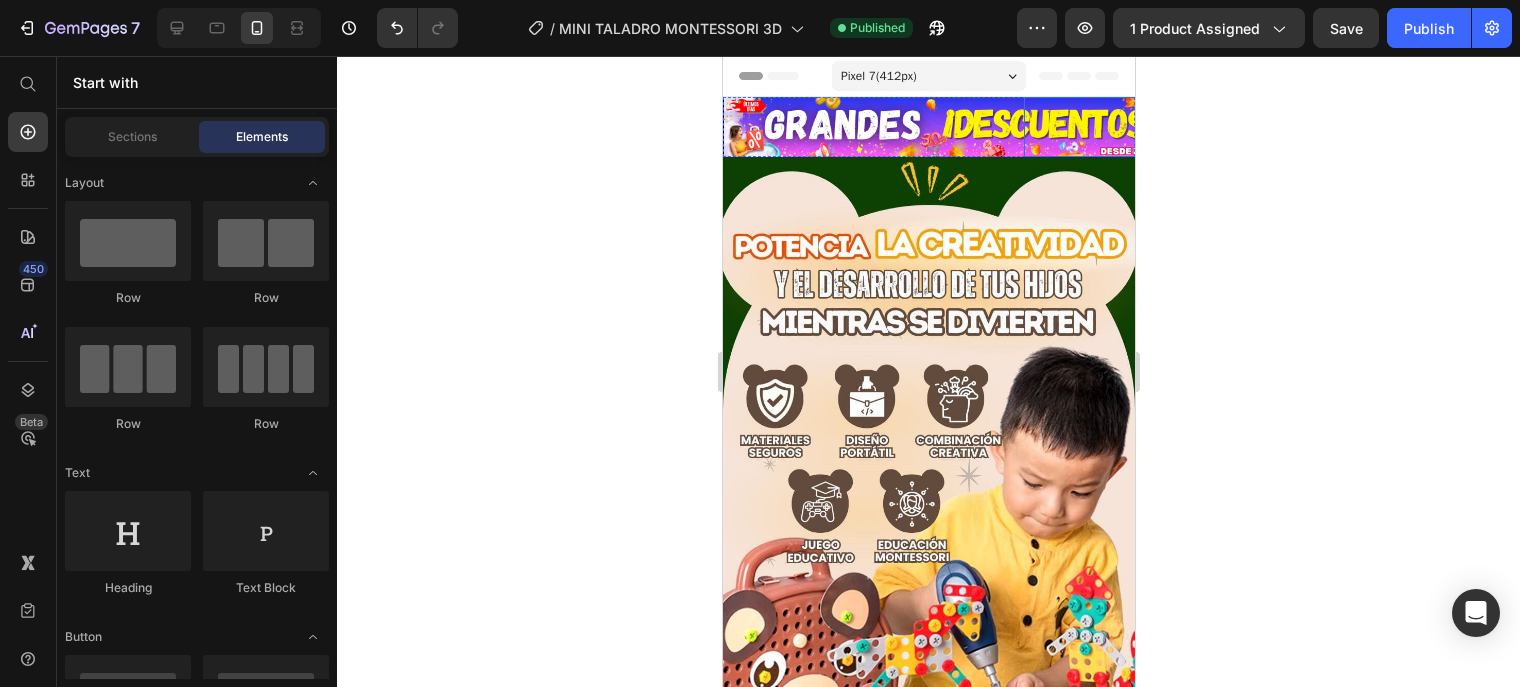 click at bounding box center (1098, 127) 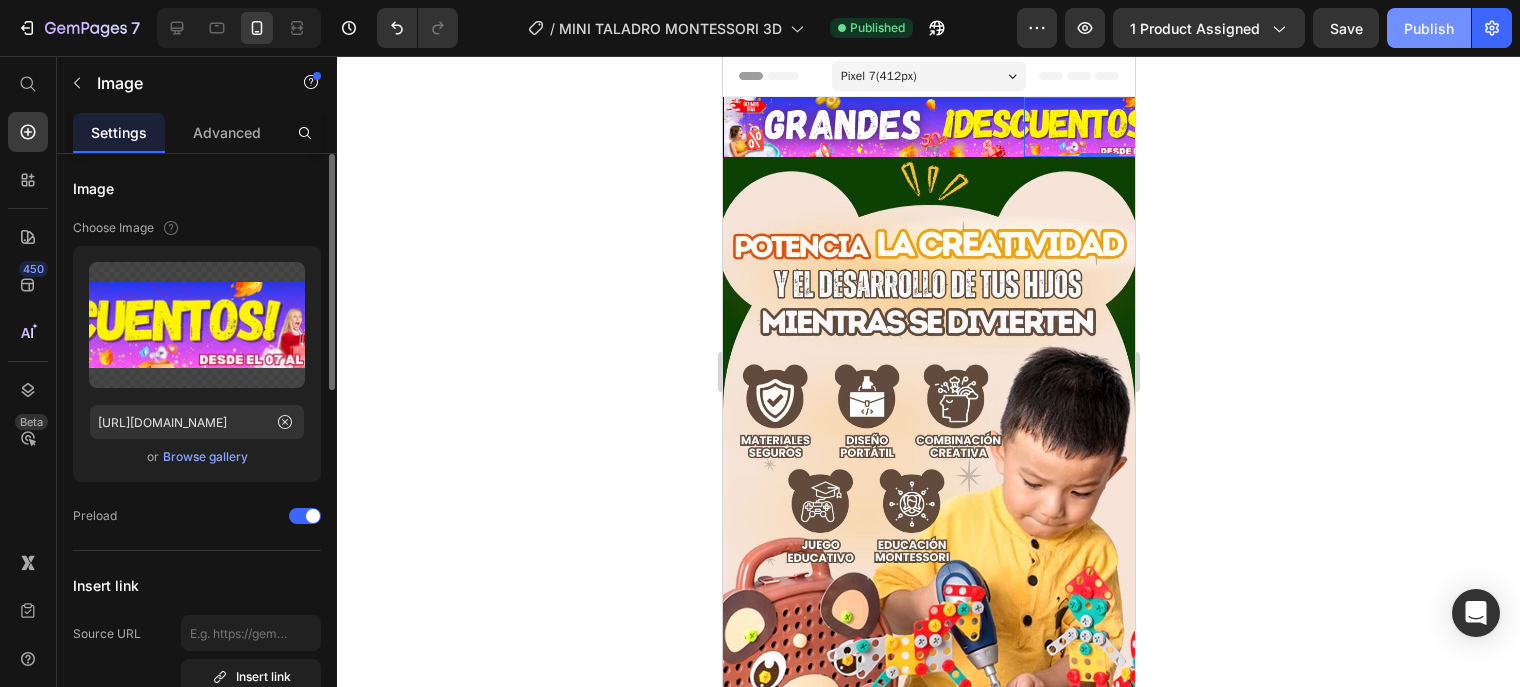 click on "Publish" at bounding box center (1429, 28) 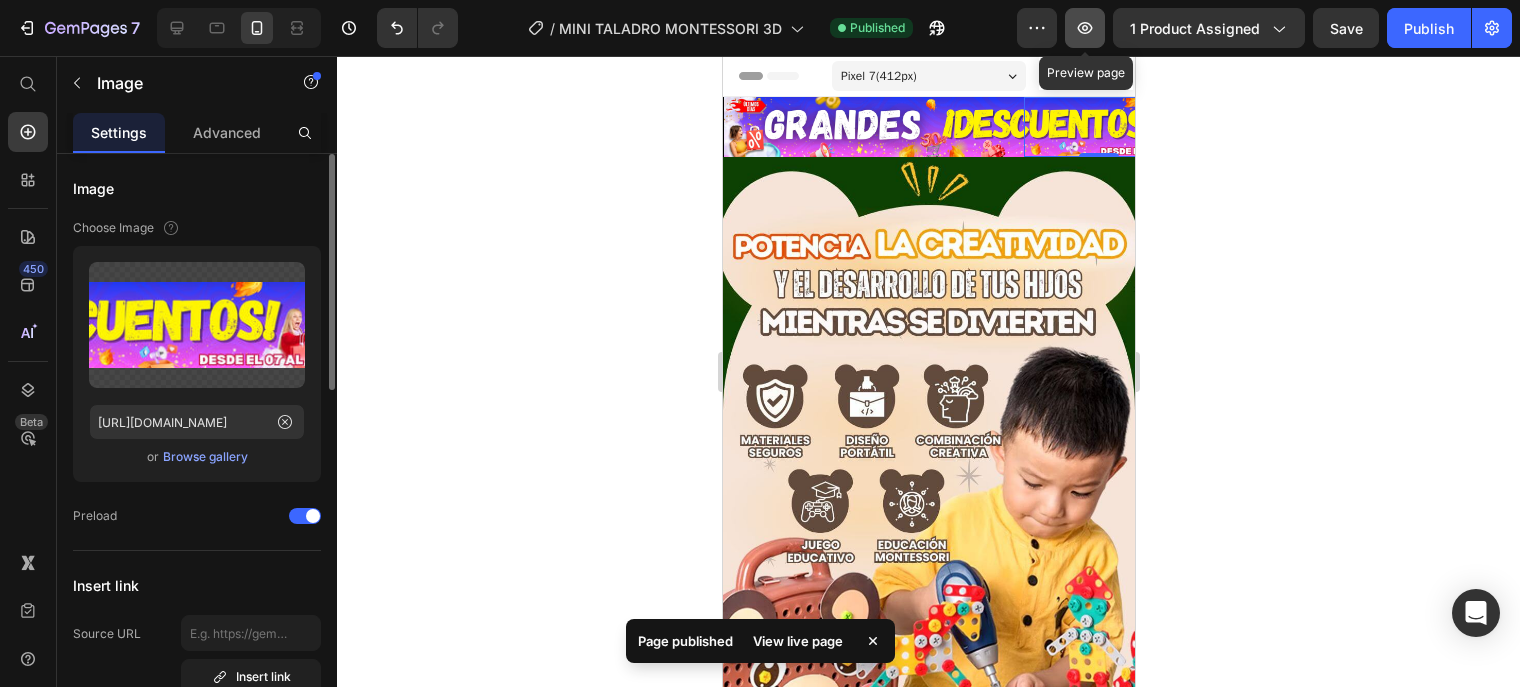 click 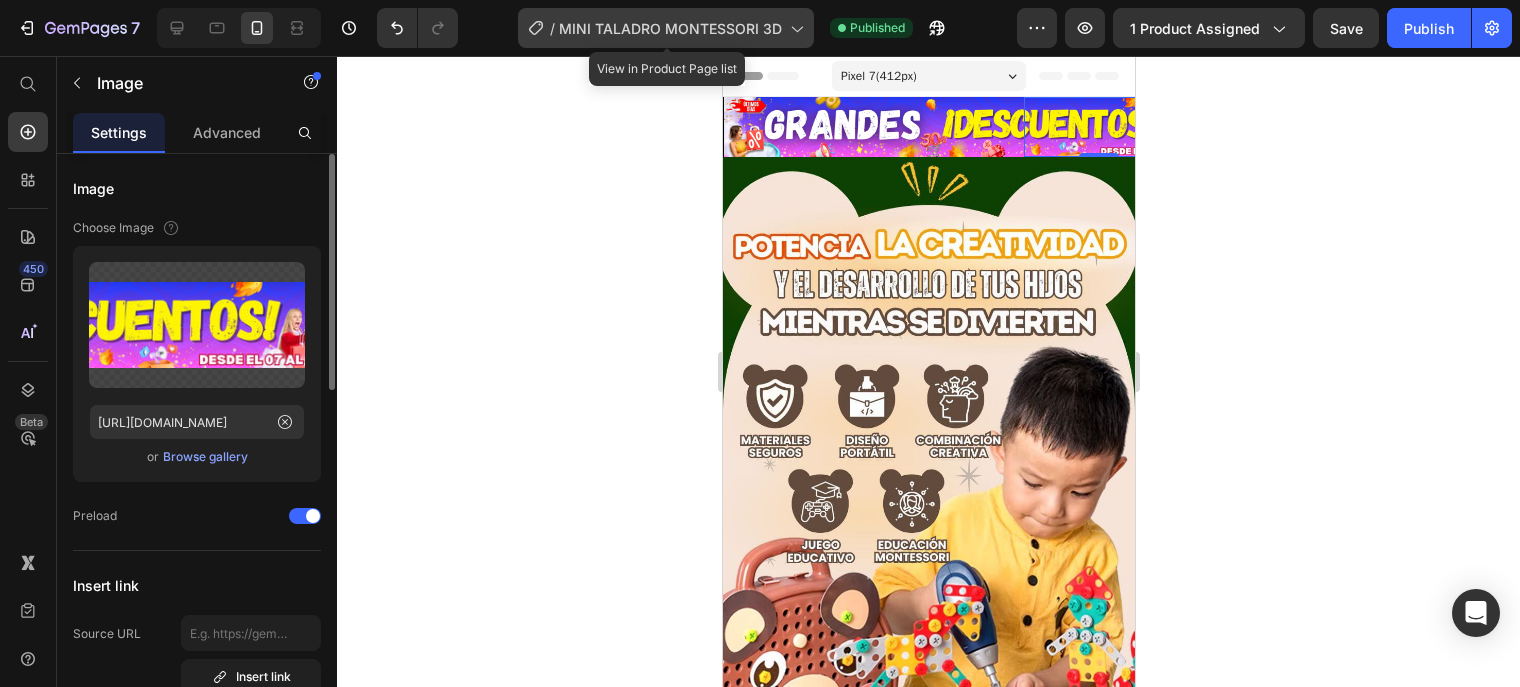 click on "MINI TALADRO MONTESSORI 3D" at bounding box center [670, 28] 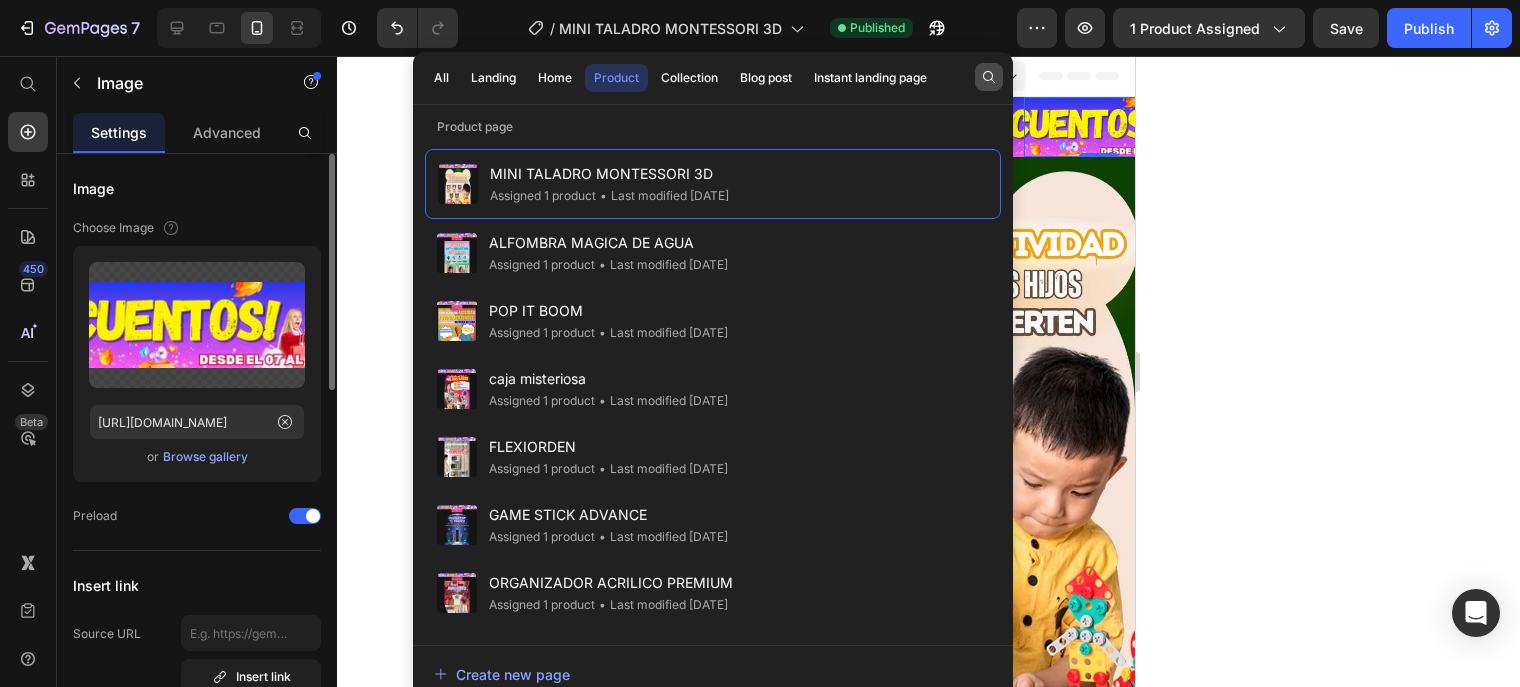click at bounding box center [989, 77] 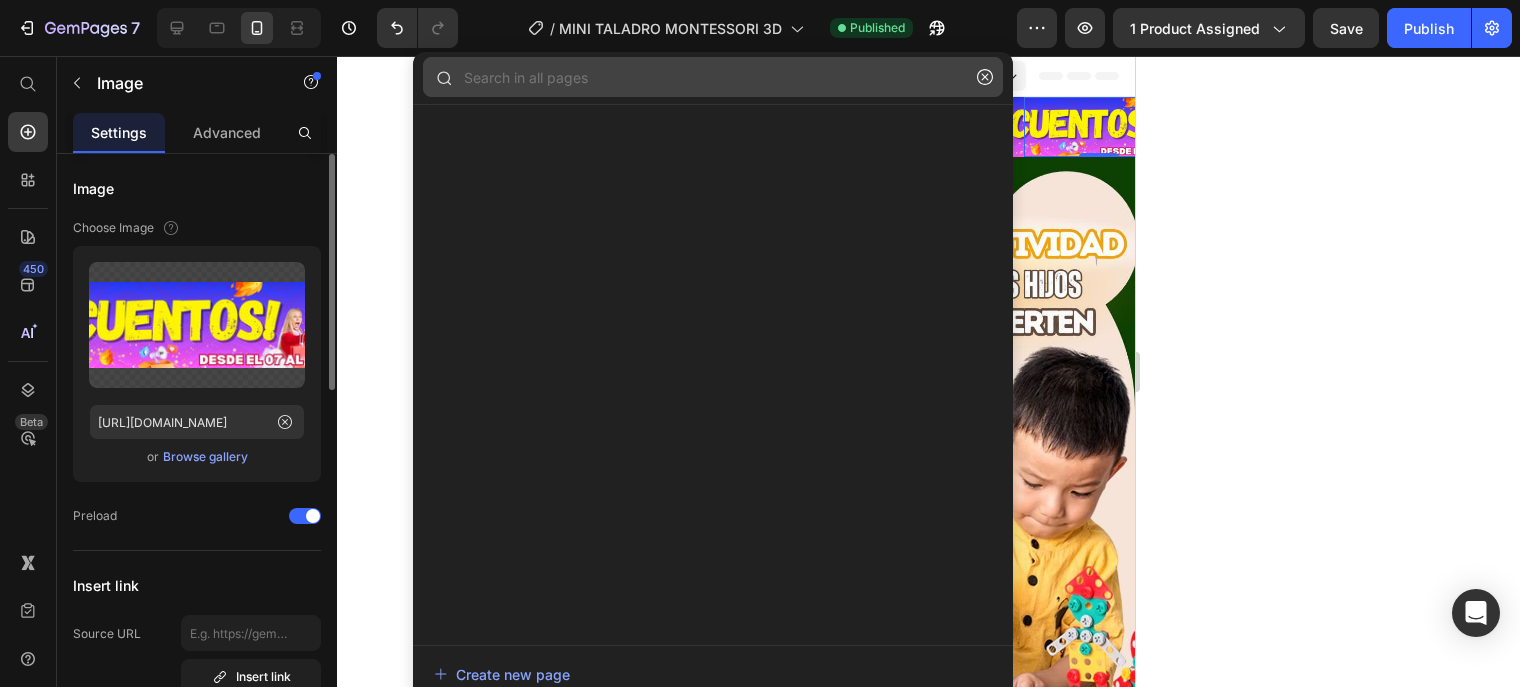 click 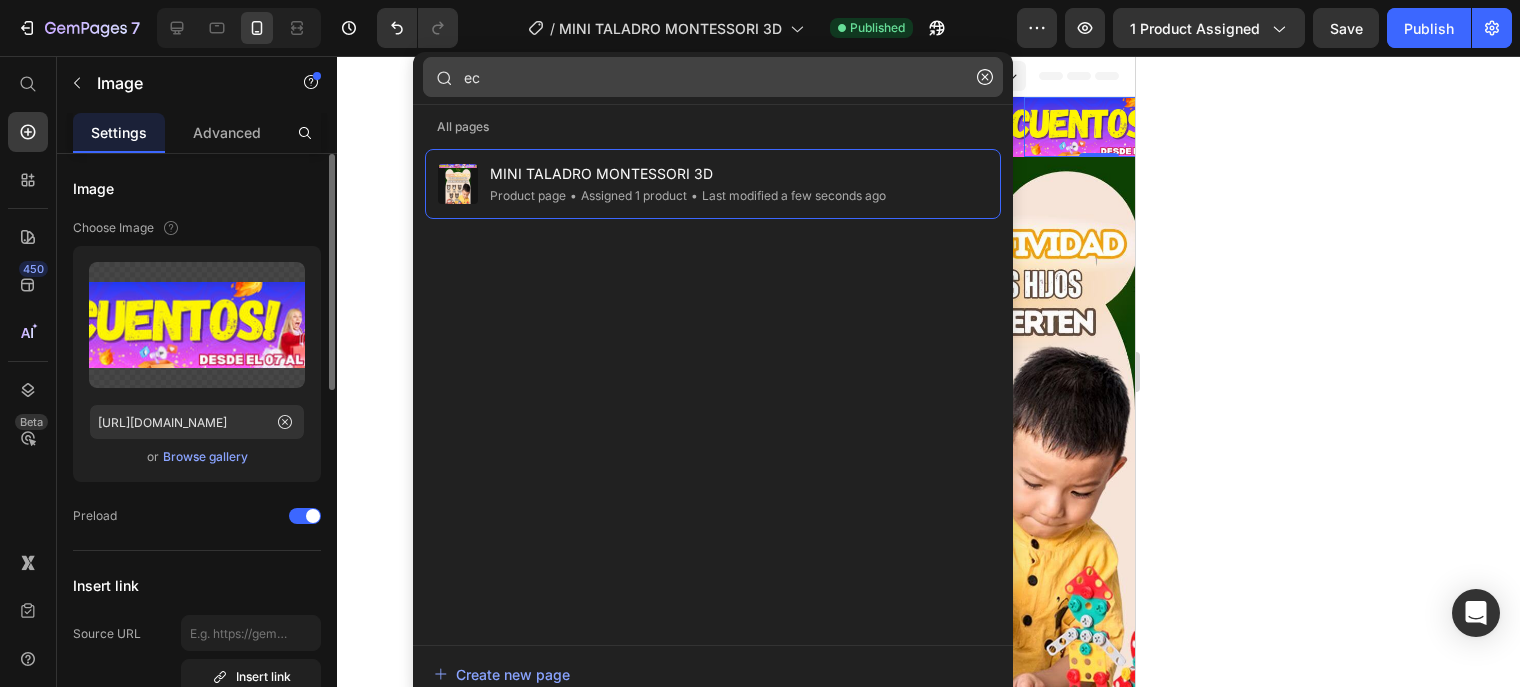type on "c" 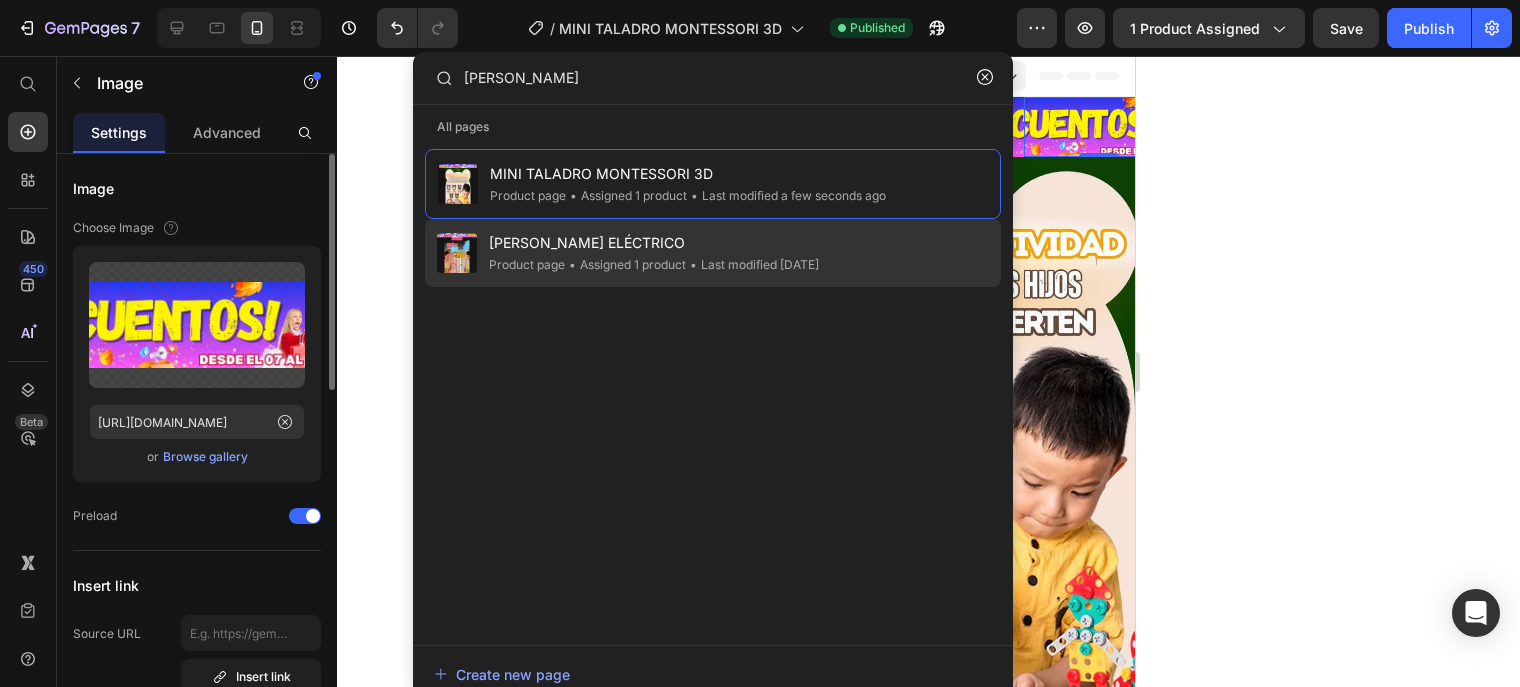 type on "[PERSON_NAME]" 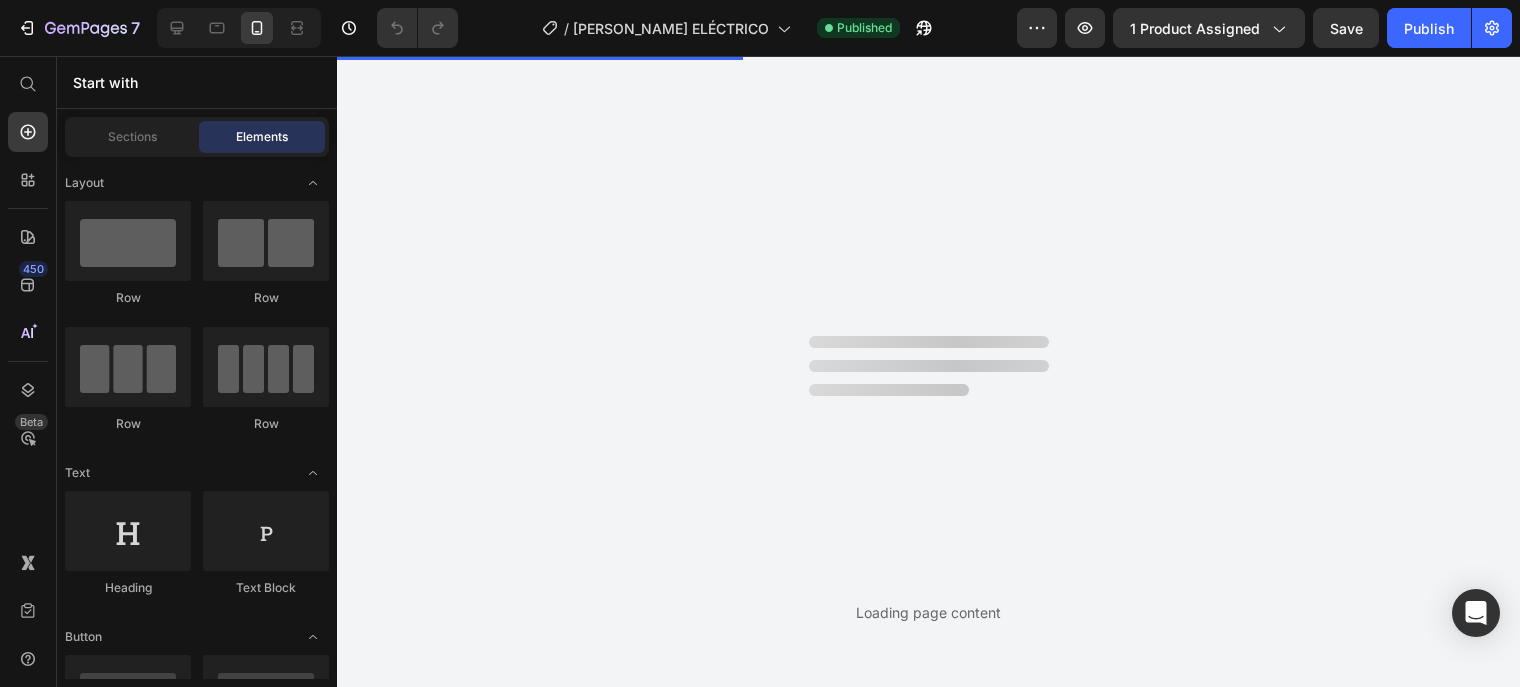 scroll, scrollTop: 0, scrollLeft: 0, axis: both 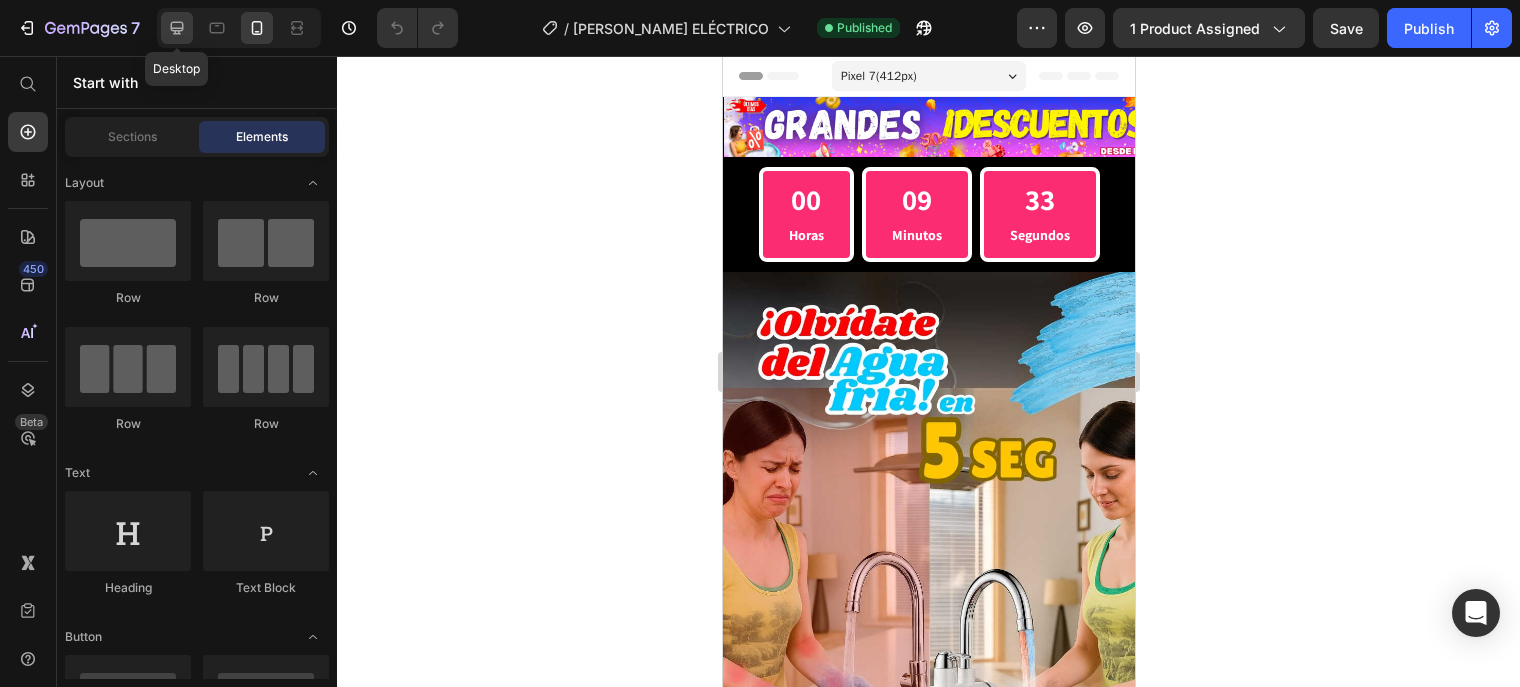 click 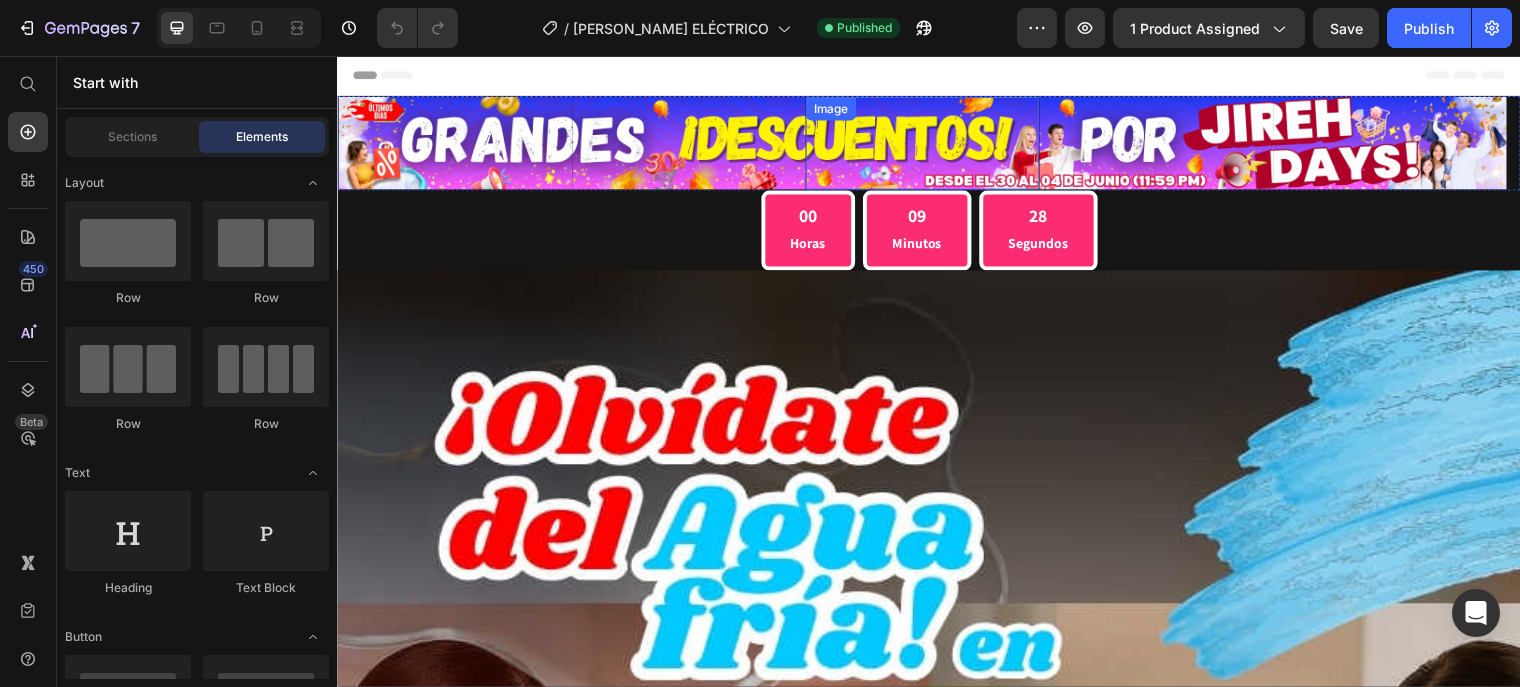 click at bounding box center [930, 145] 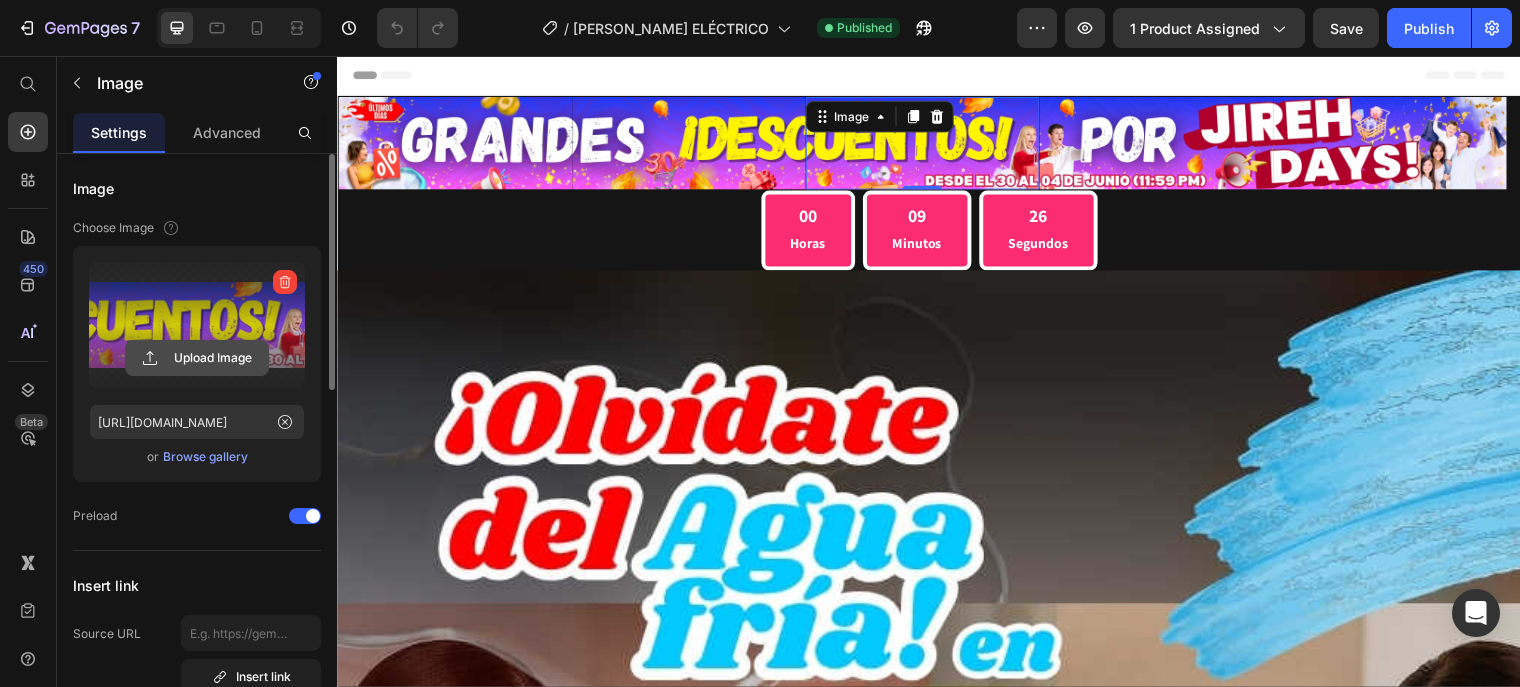 click 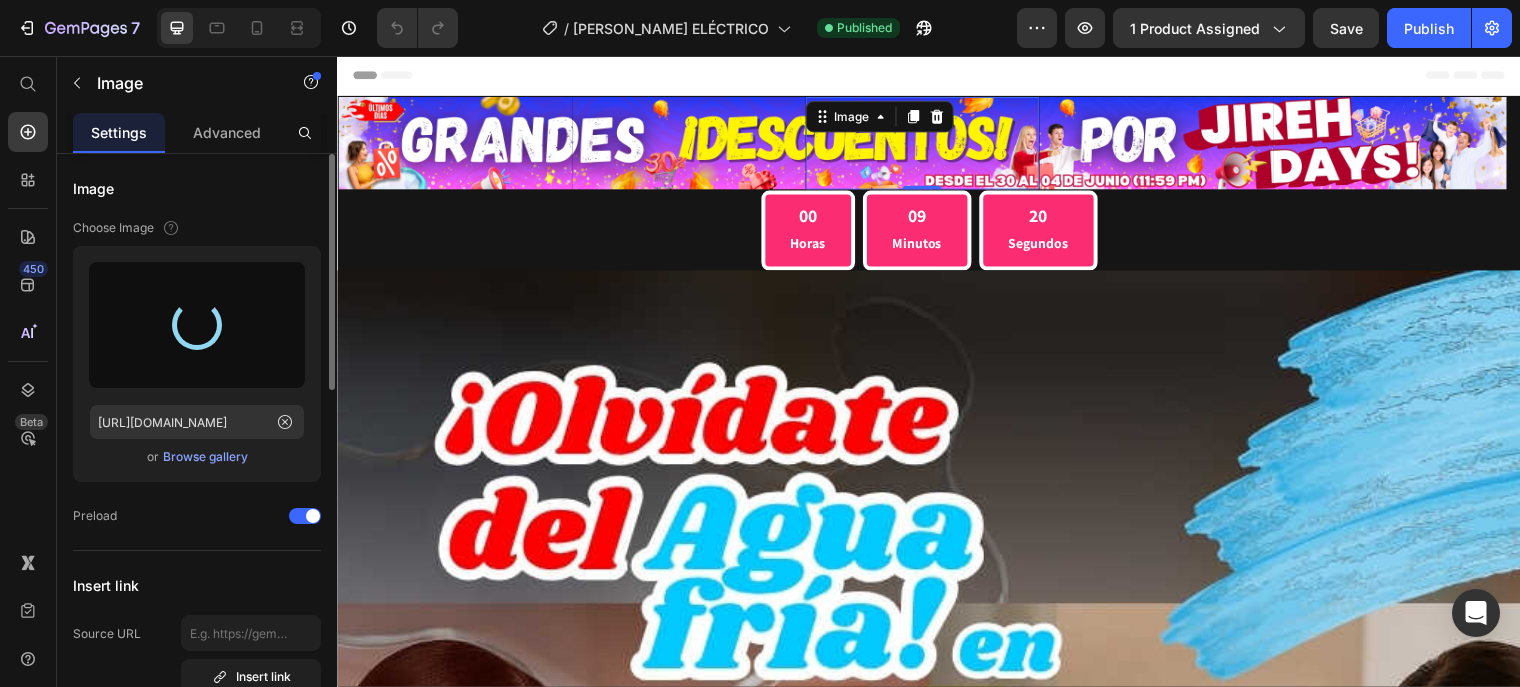 type on "[URL][DOMAIN_NAME]" 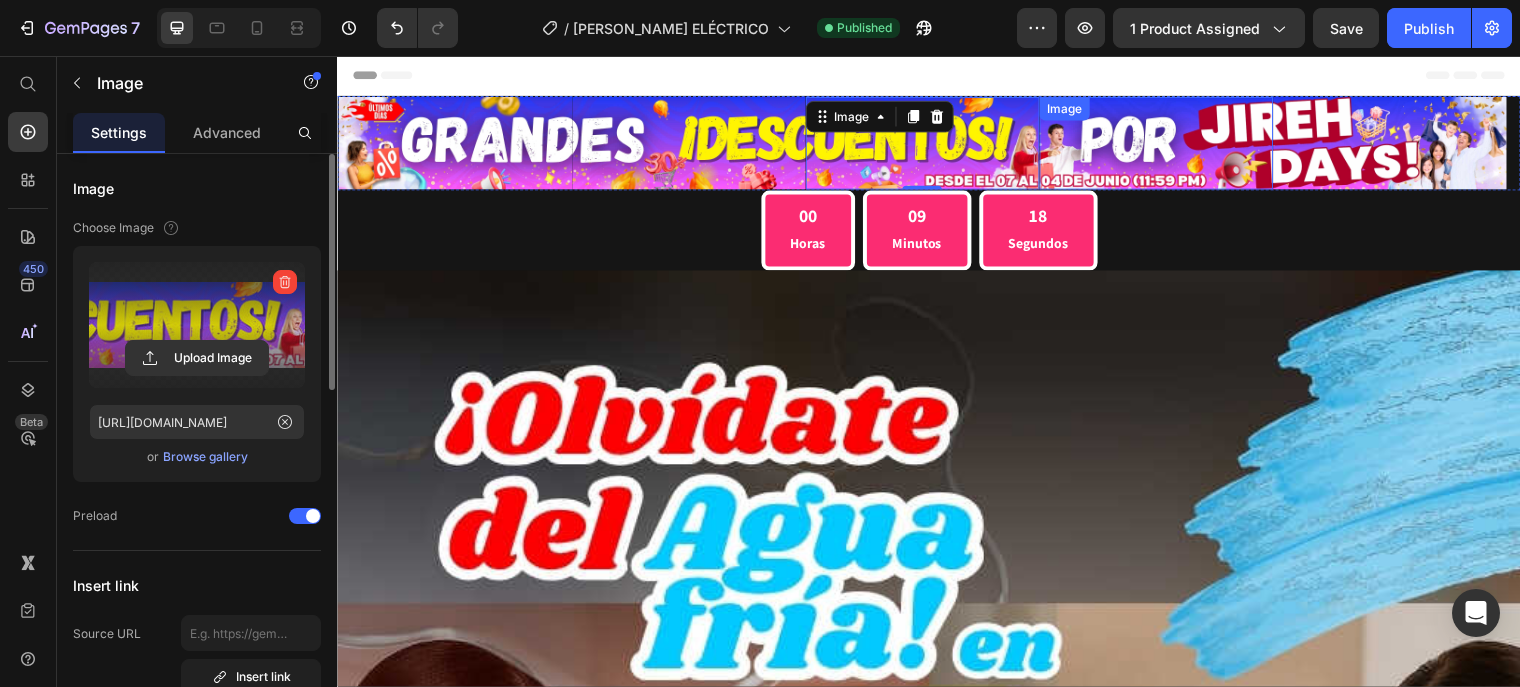 click at bounding box center [1167, 145] 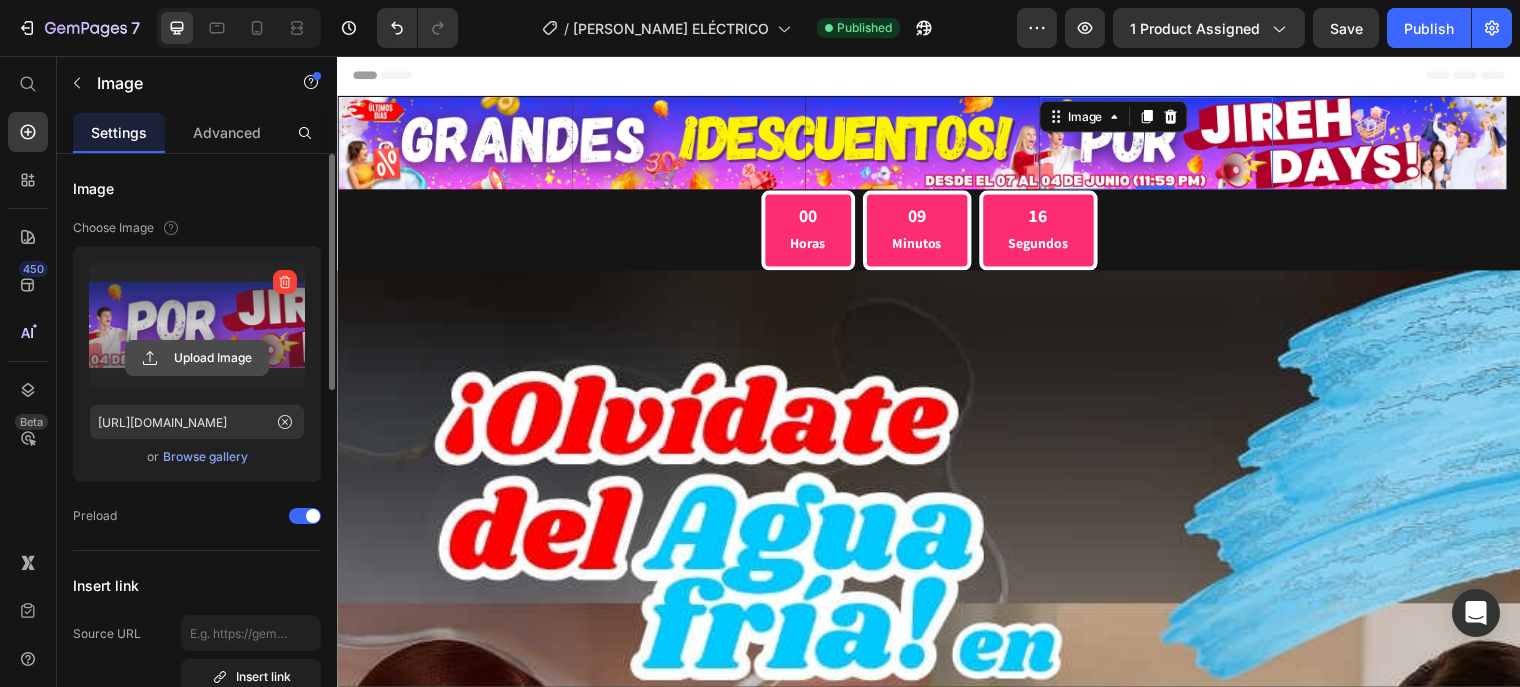click 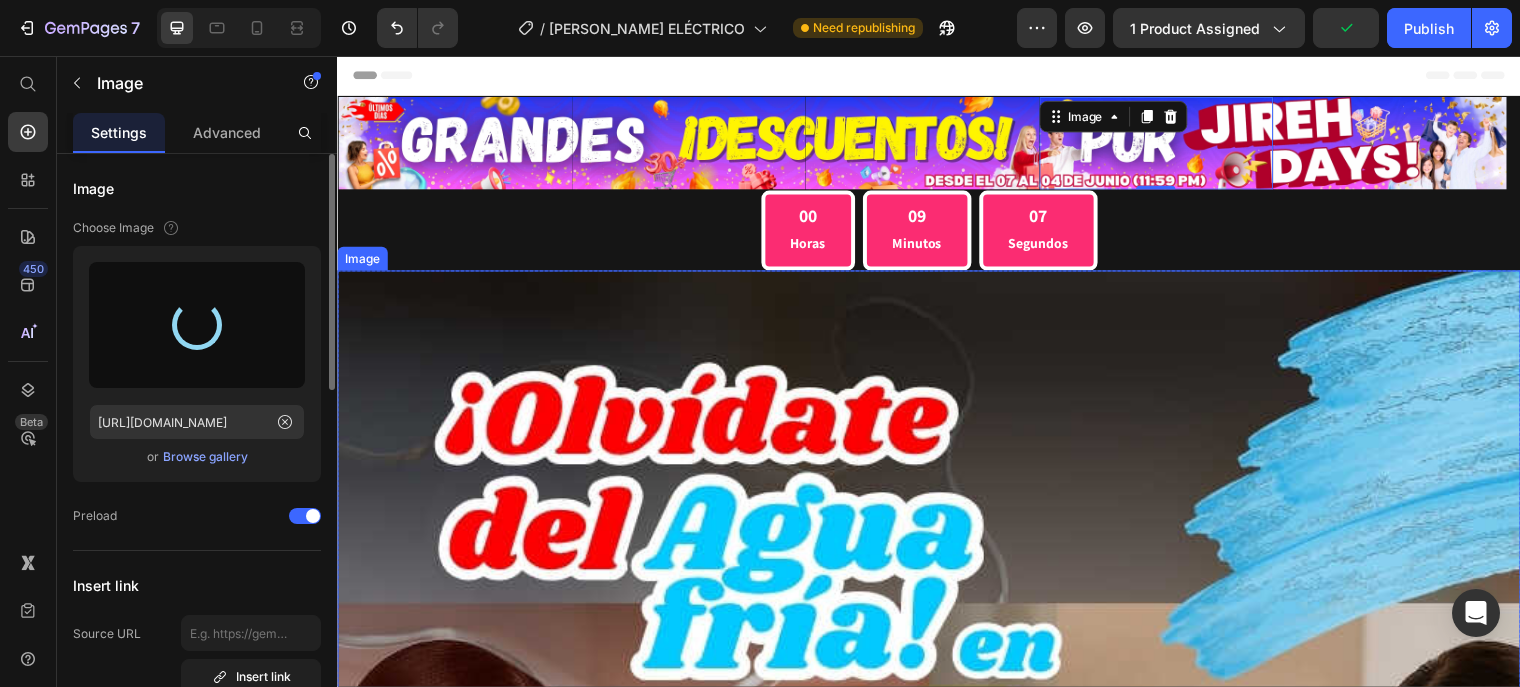 type on "[URL][DOMAIN_NAME]" 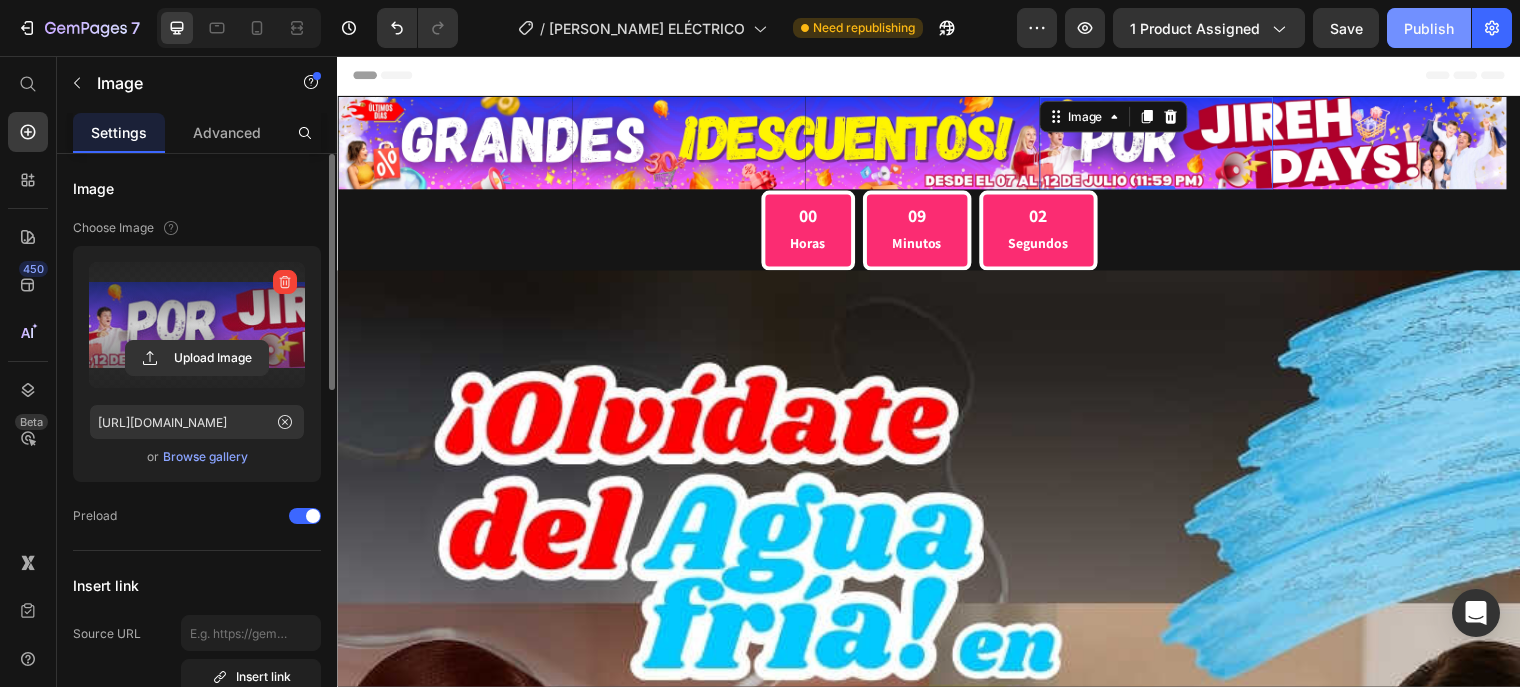click on "Publish" at bounding box center [1429, 28] 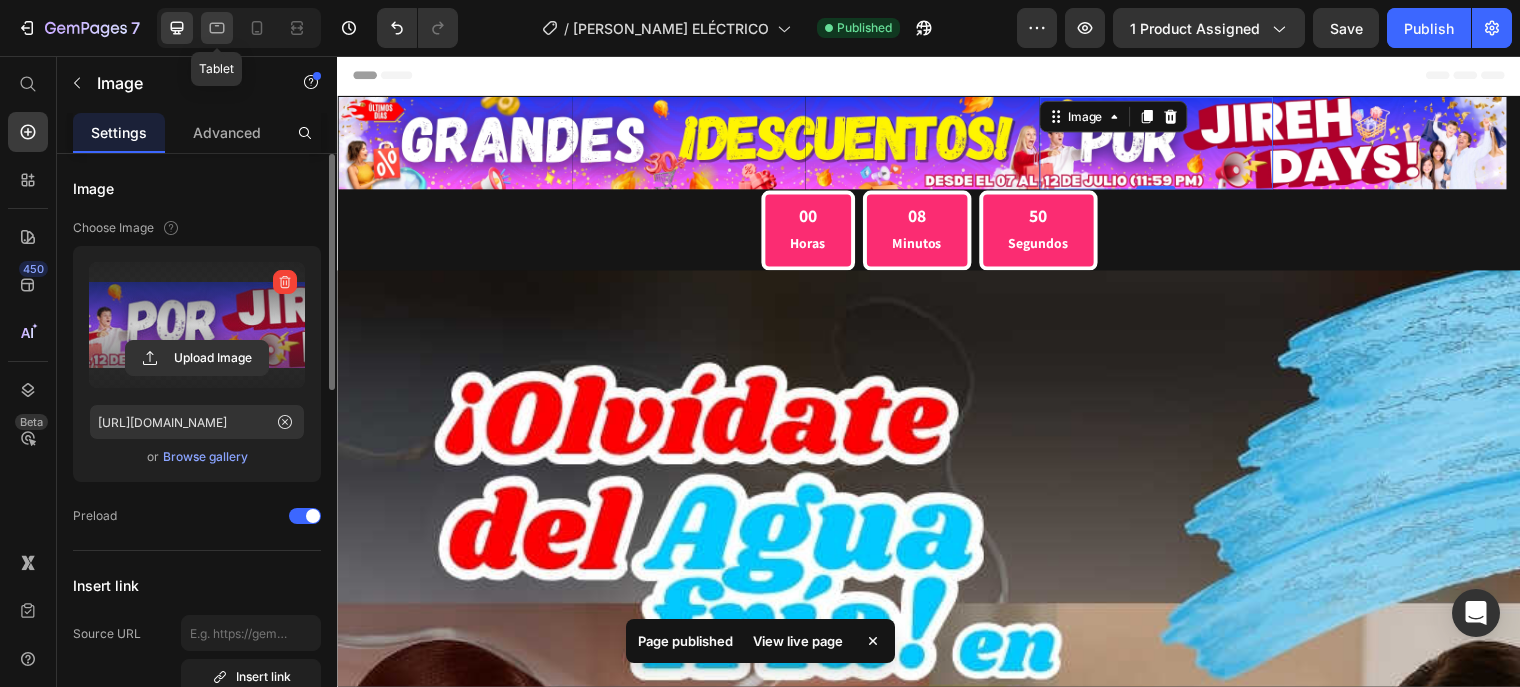 click 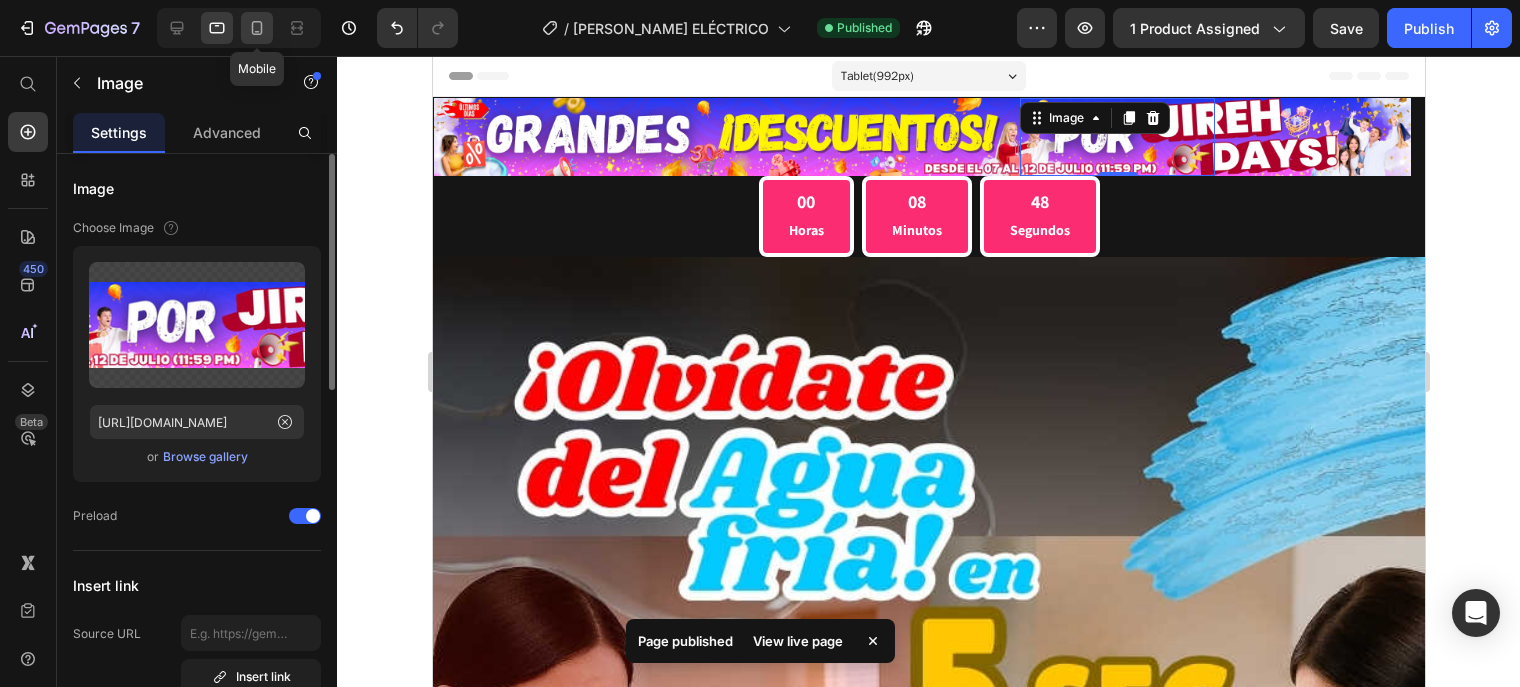 click 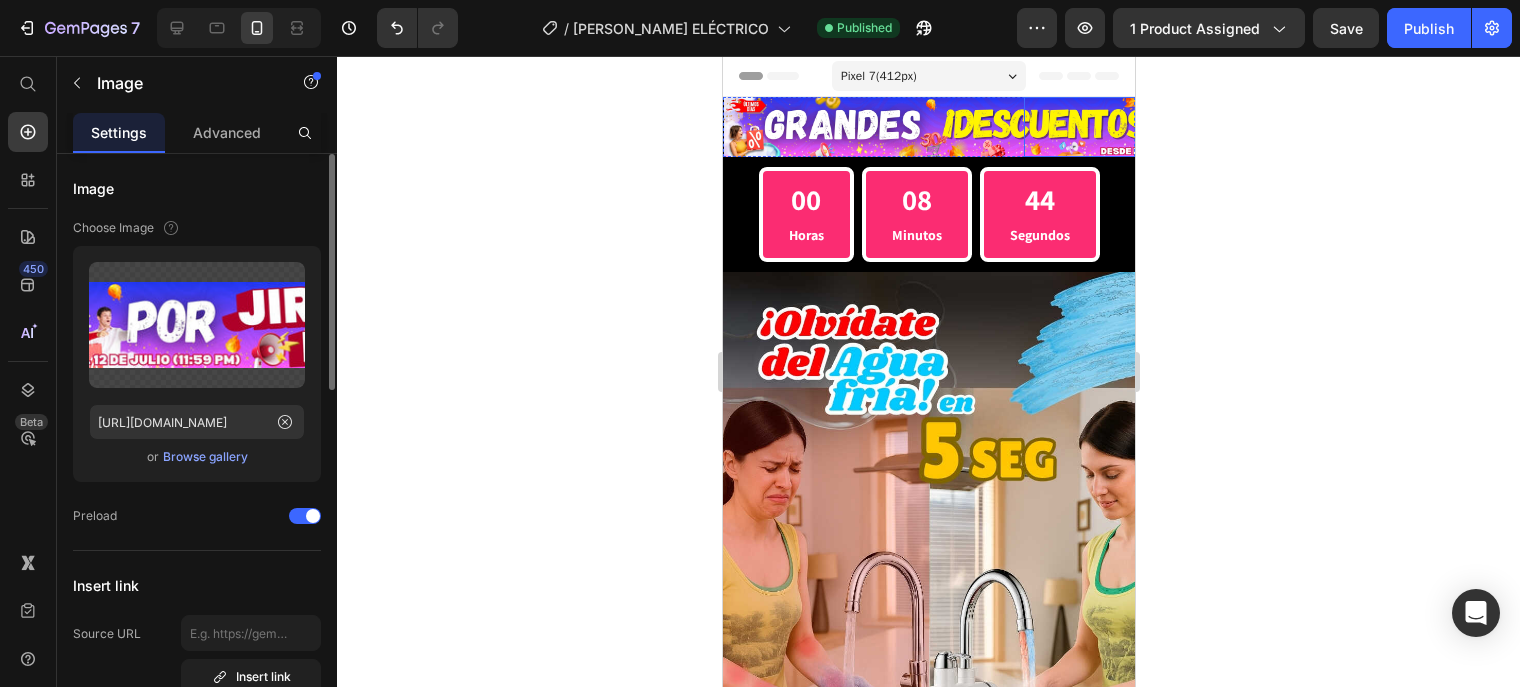 click at bounding box center [1098, 127] 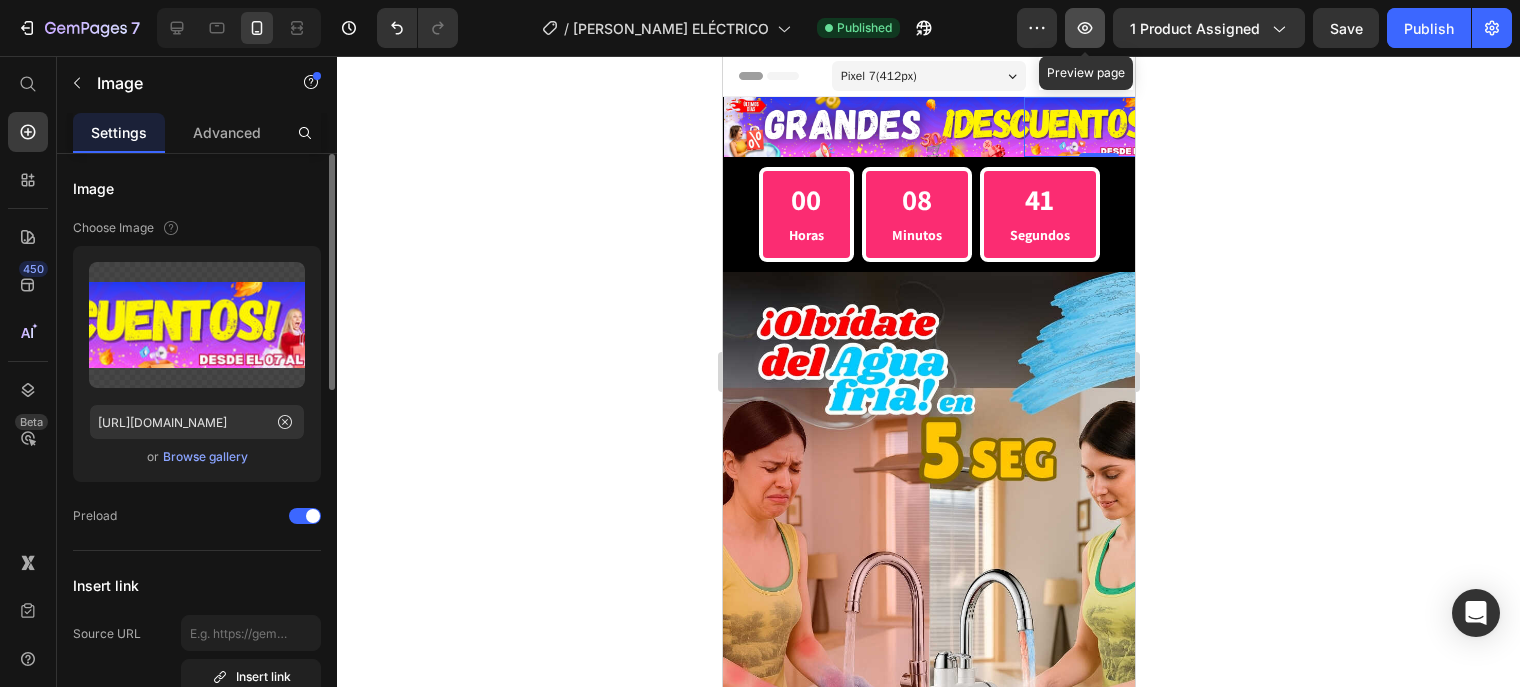 click 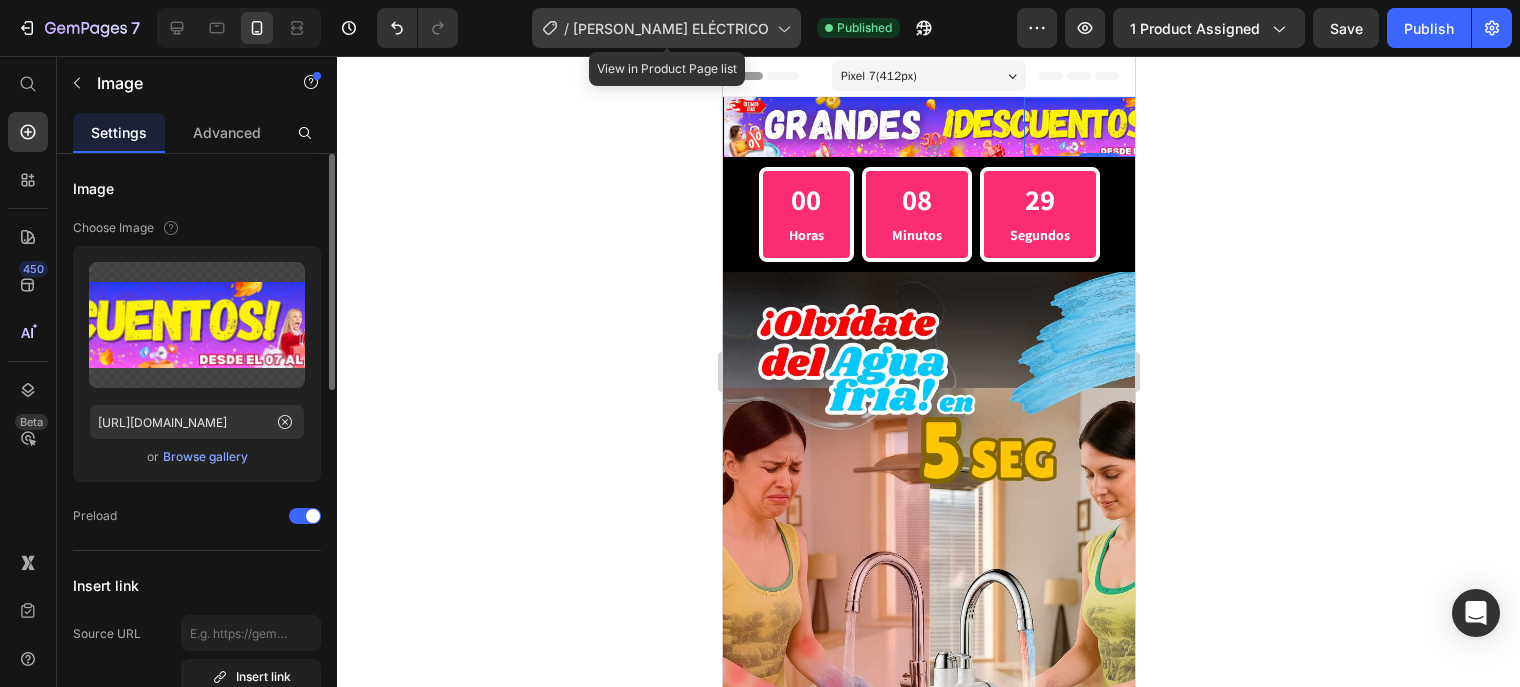 click on "[PERSON_NAME] ELÉCTRICO" at bounding box center (671, 28) 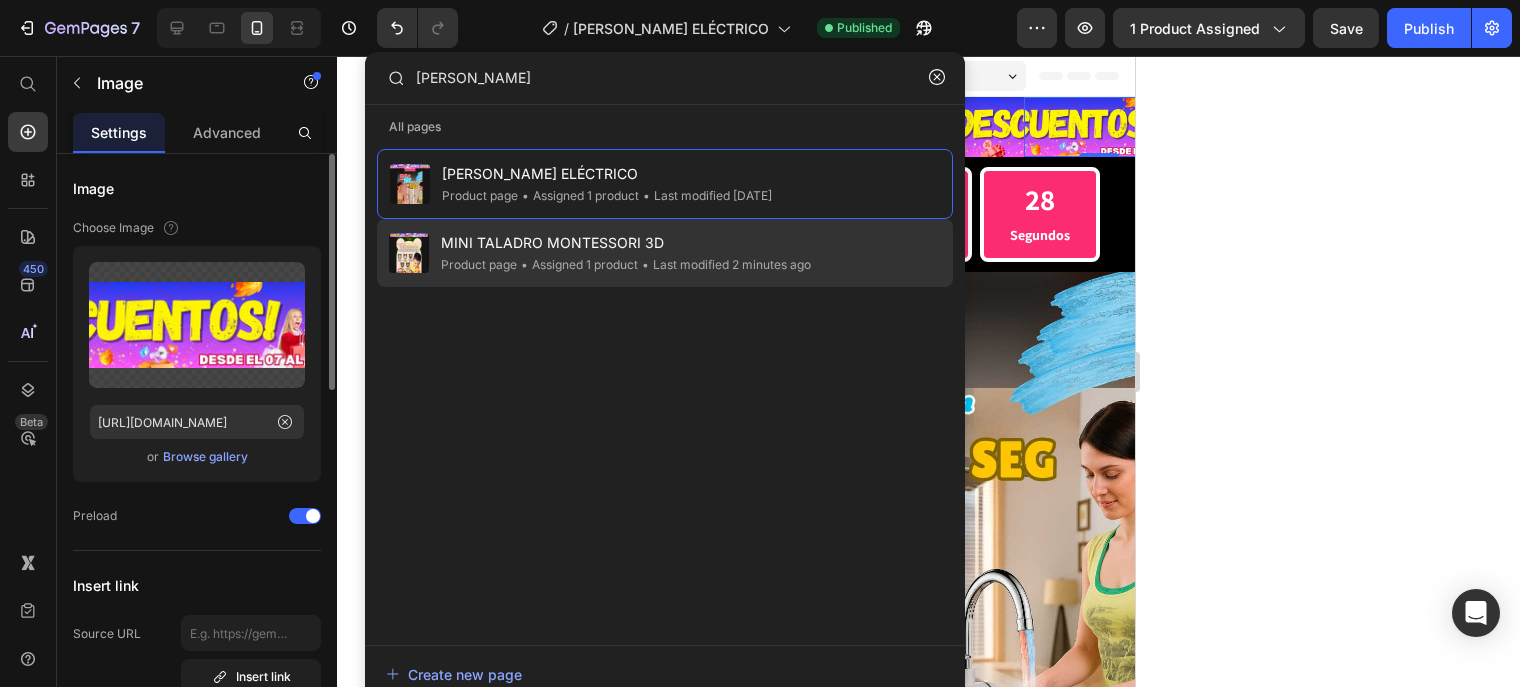 click on "MINI TALADRO MONTESSORI 3D" at bounding box center (626, 243) 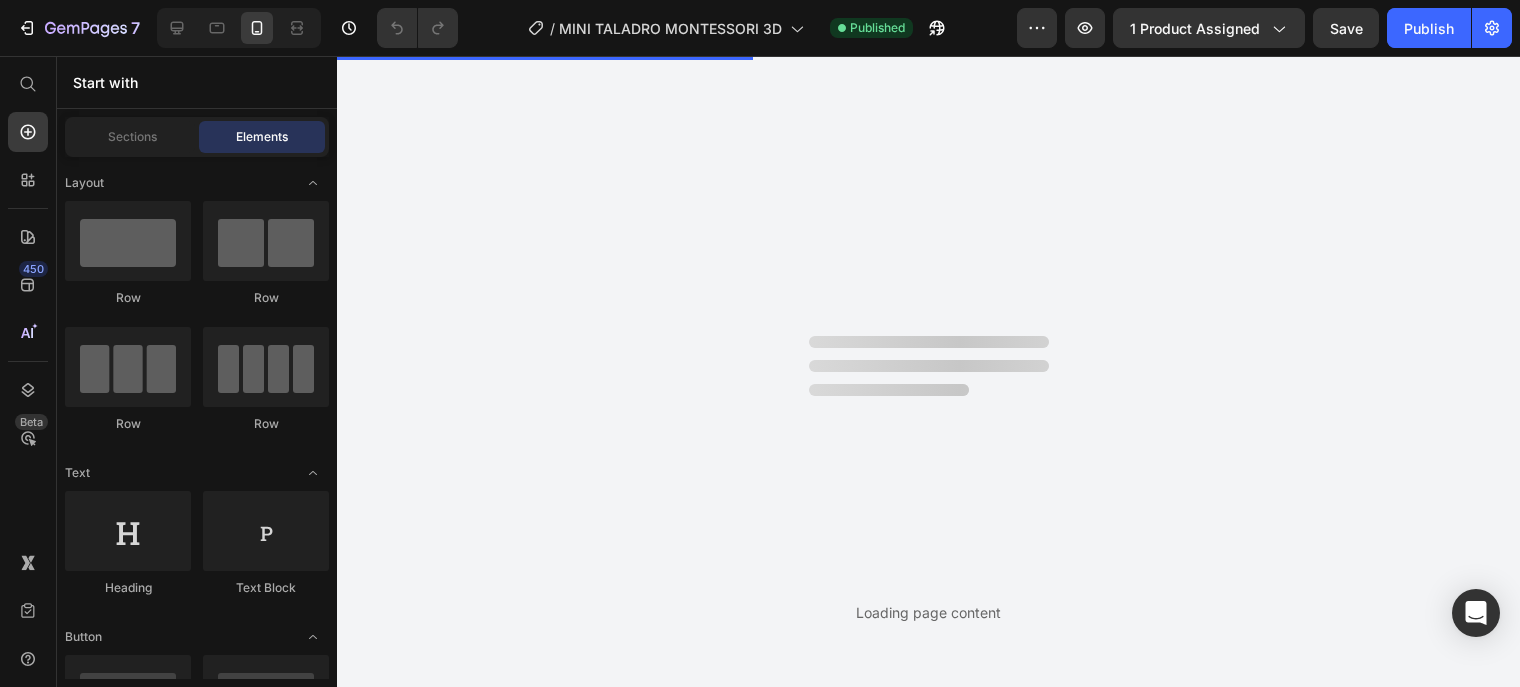 scroll, scrollTop: 0, scrollLeft: 0, axis: both 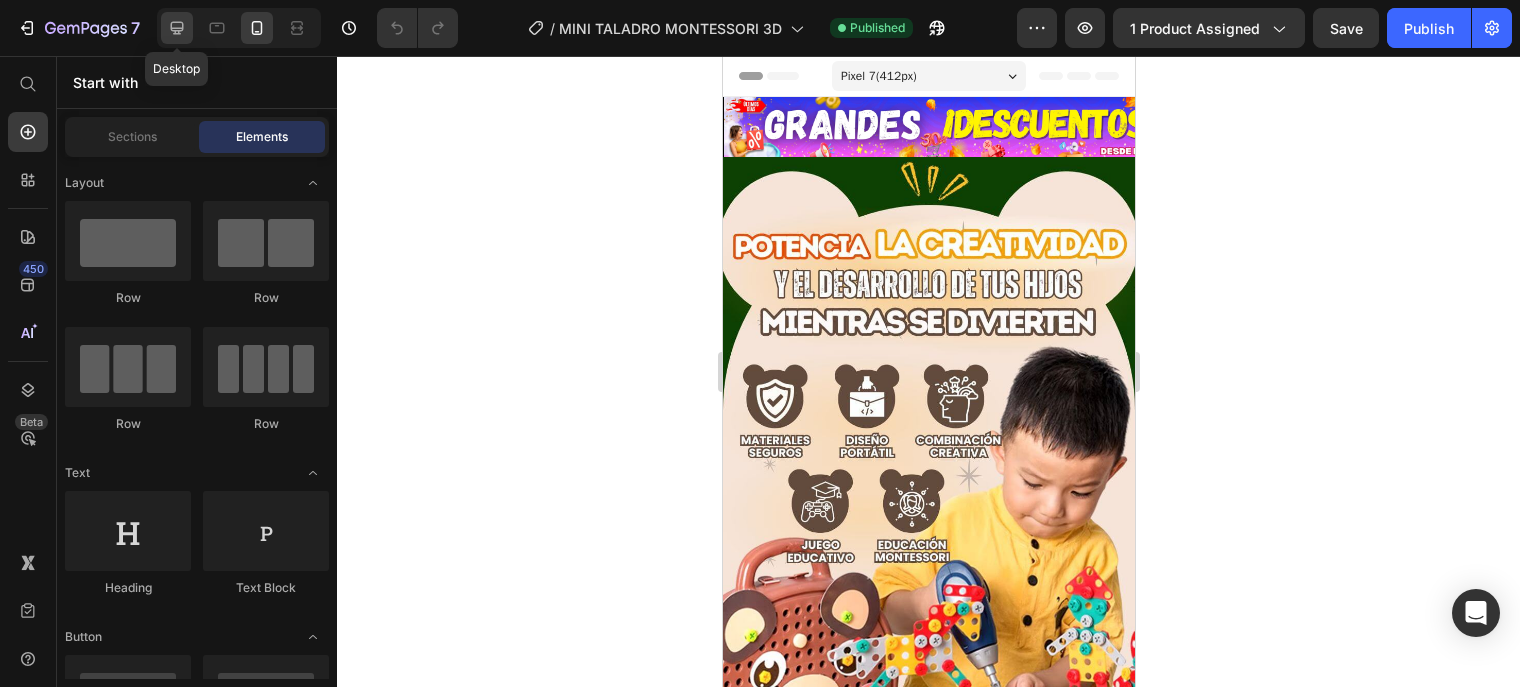 click 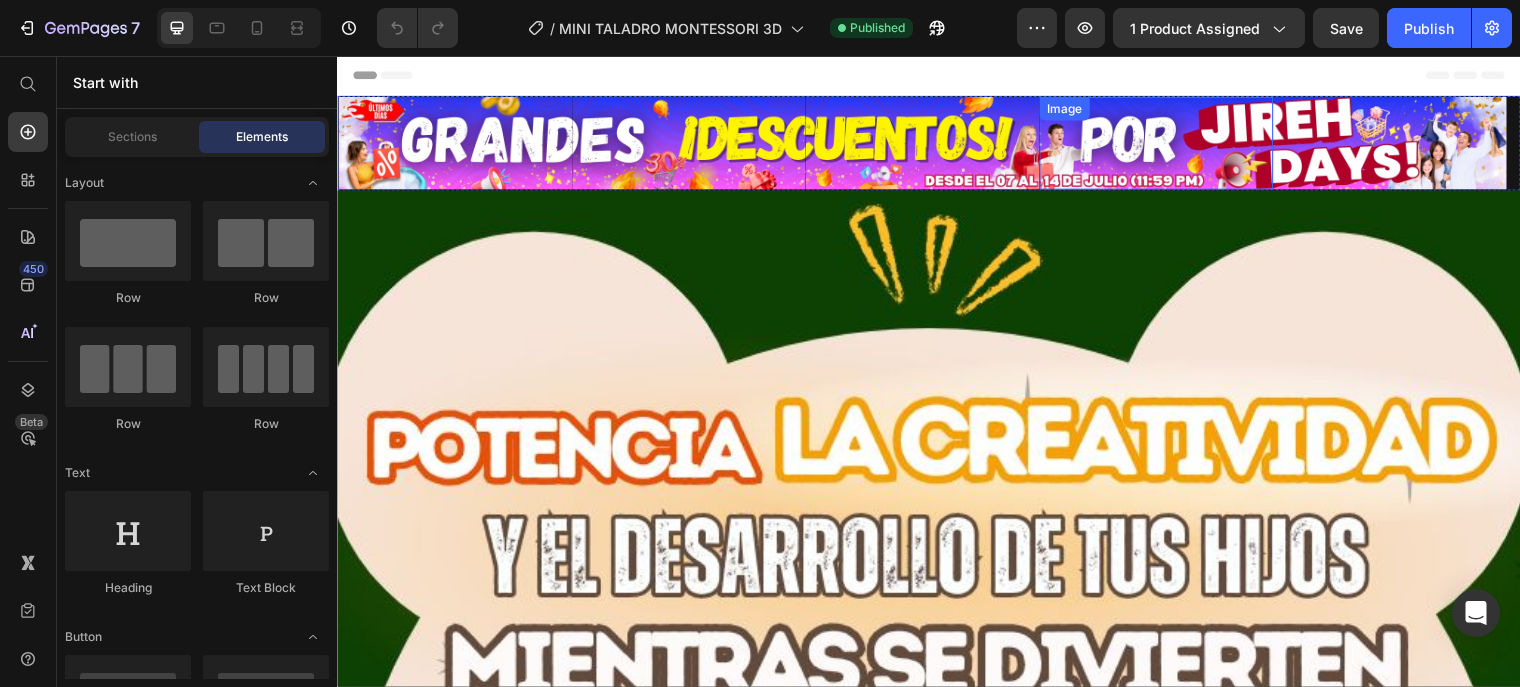 click at bounding box center (1167, 145) 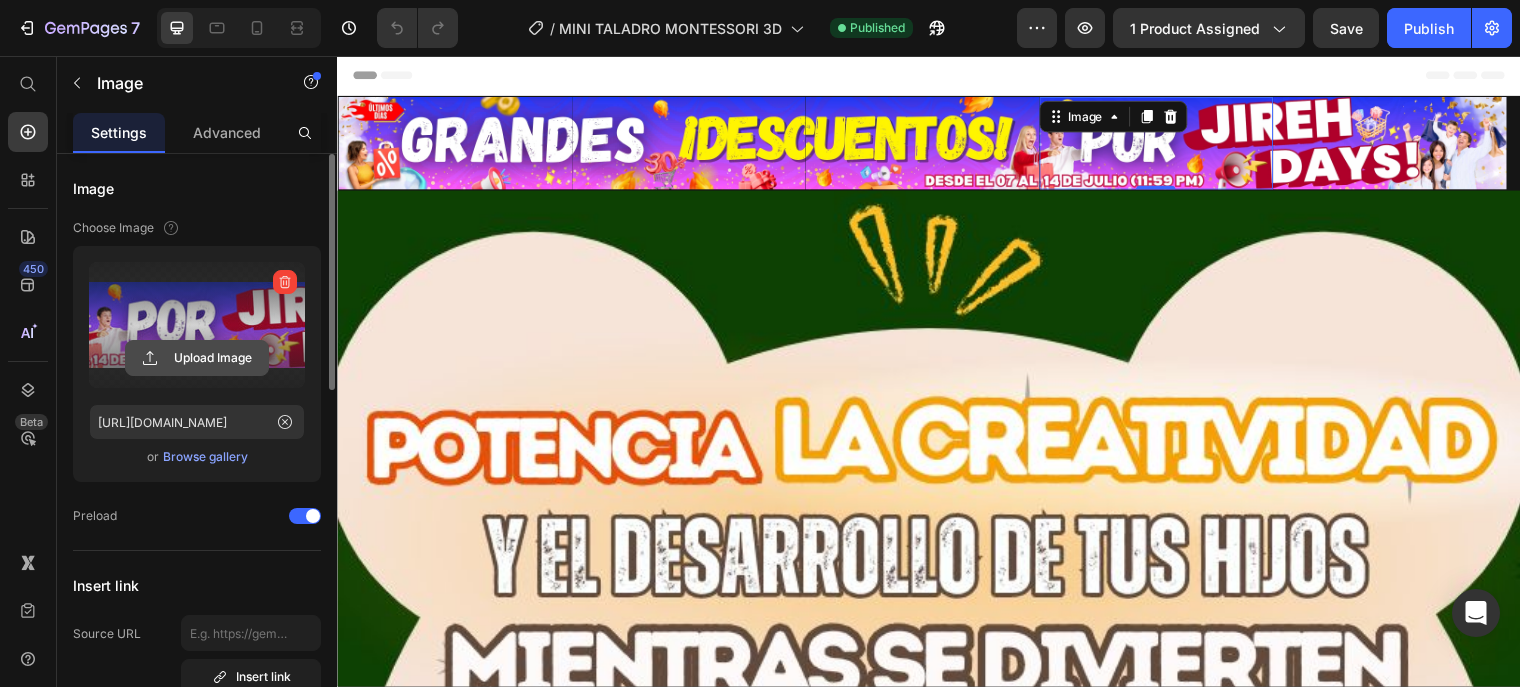 click 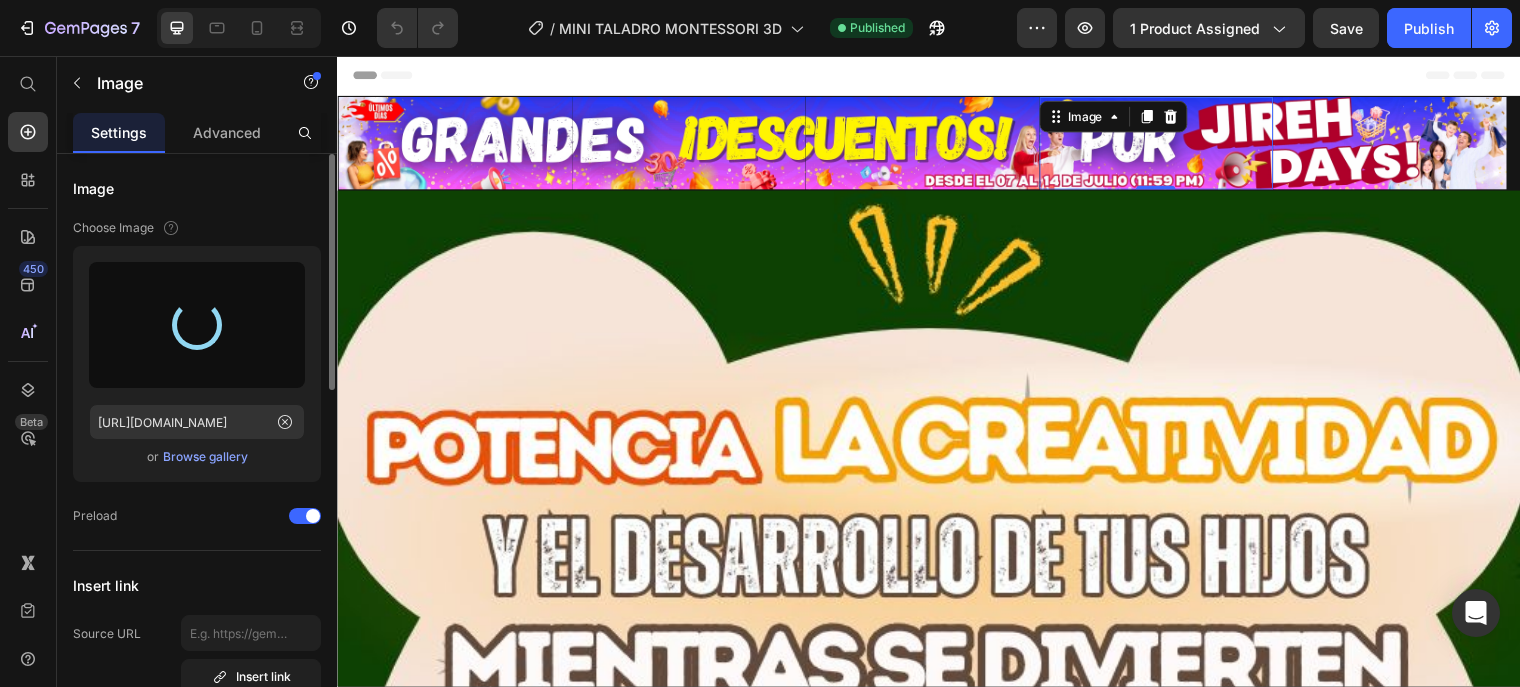 type on "[URL][DOMAIN_NAME]" 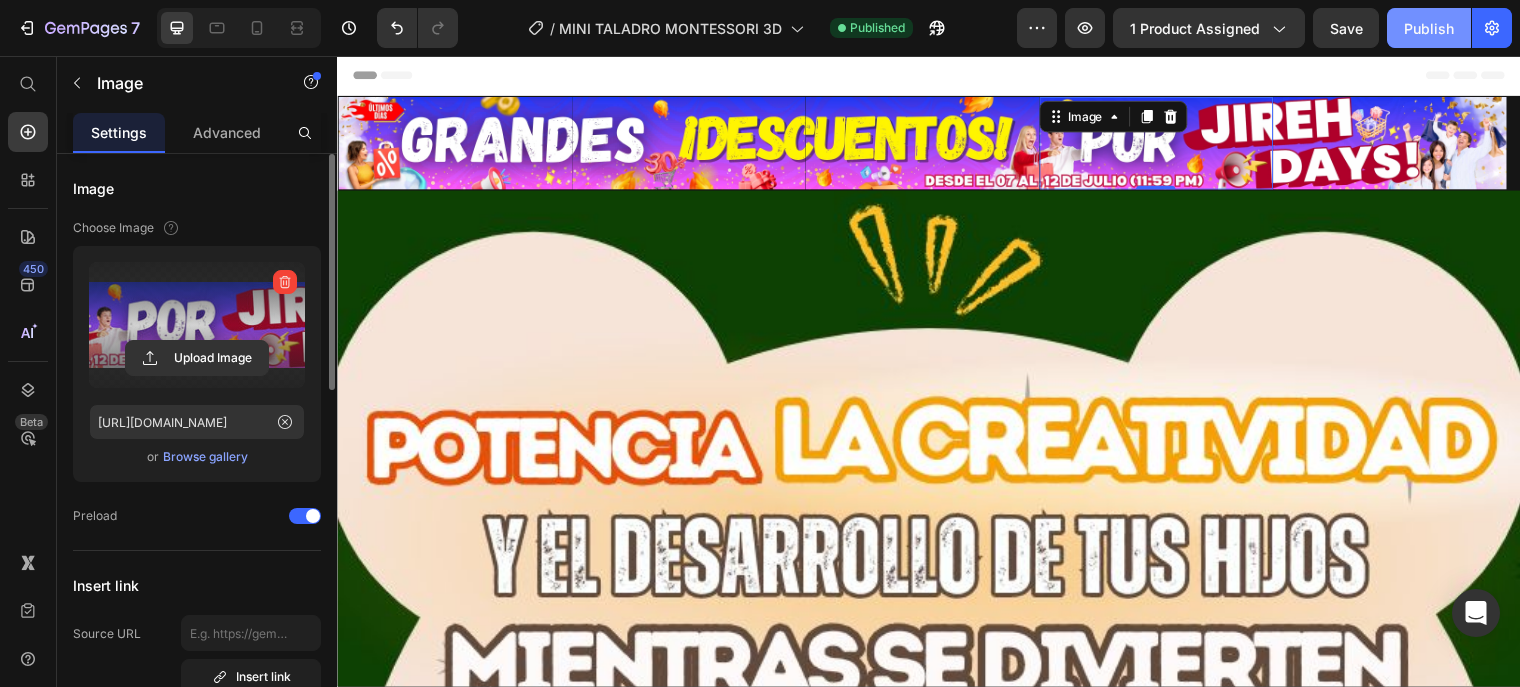 click on "Publish" at bounding box center [1429, 28] 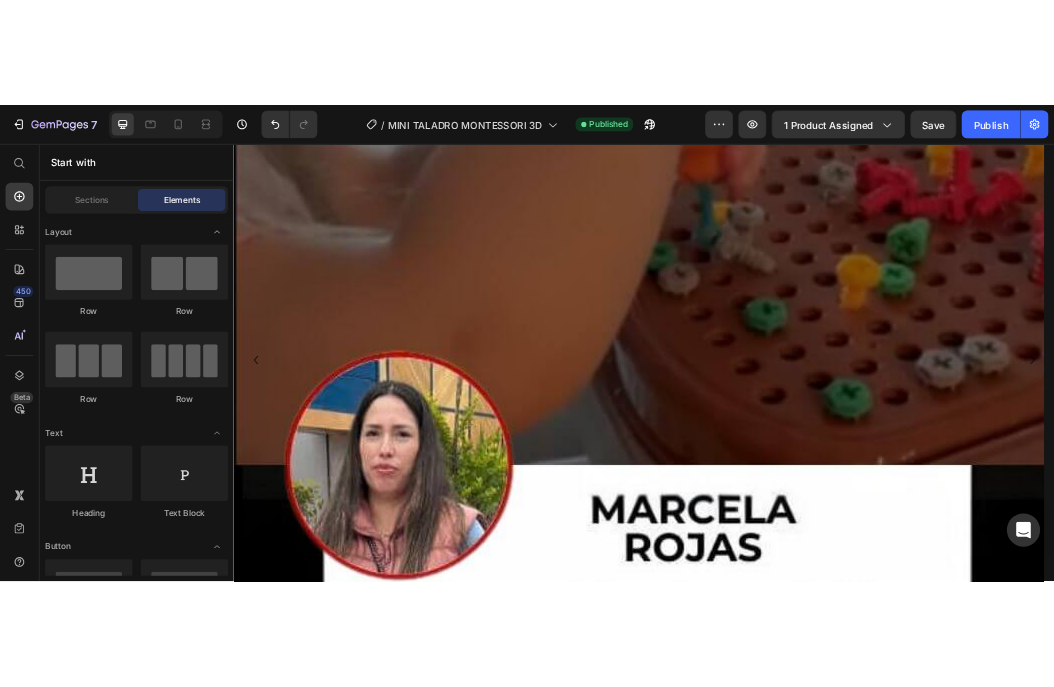 scroll, scrollTop: 0, scrollLeft: 0, axis: both 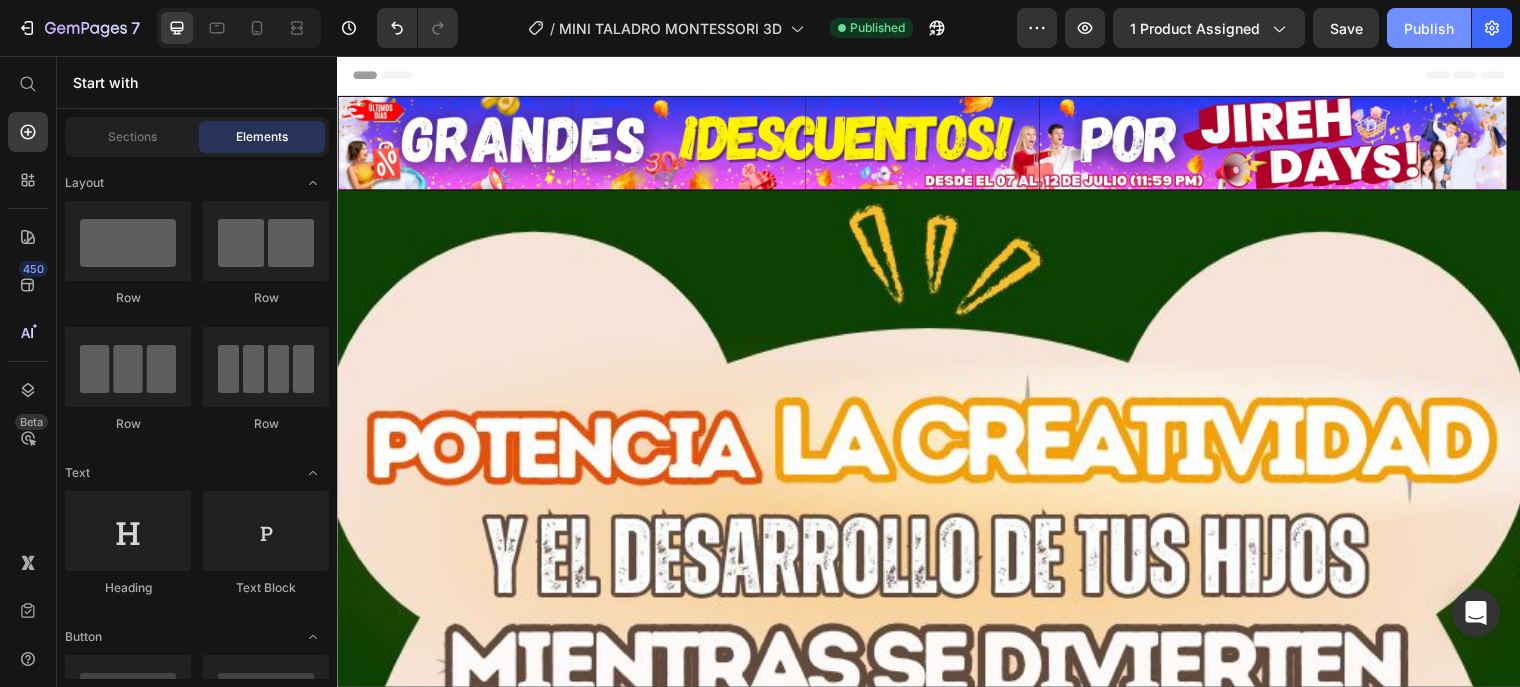 click on "Publish" at bounding box center [1429, 28] 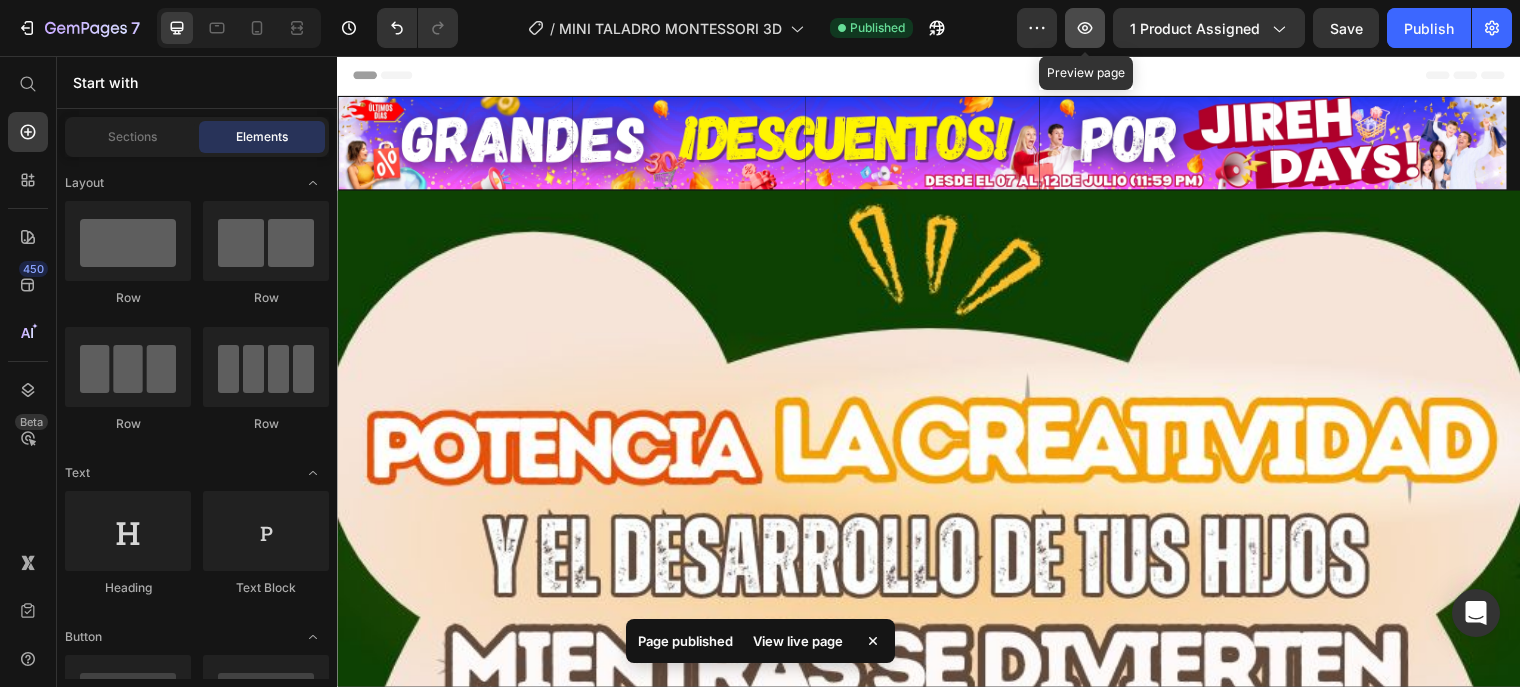 click 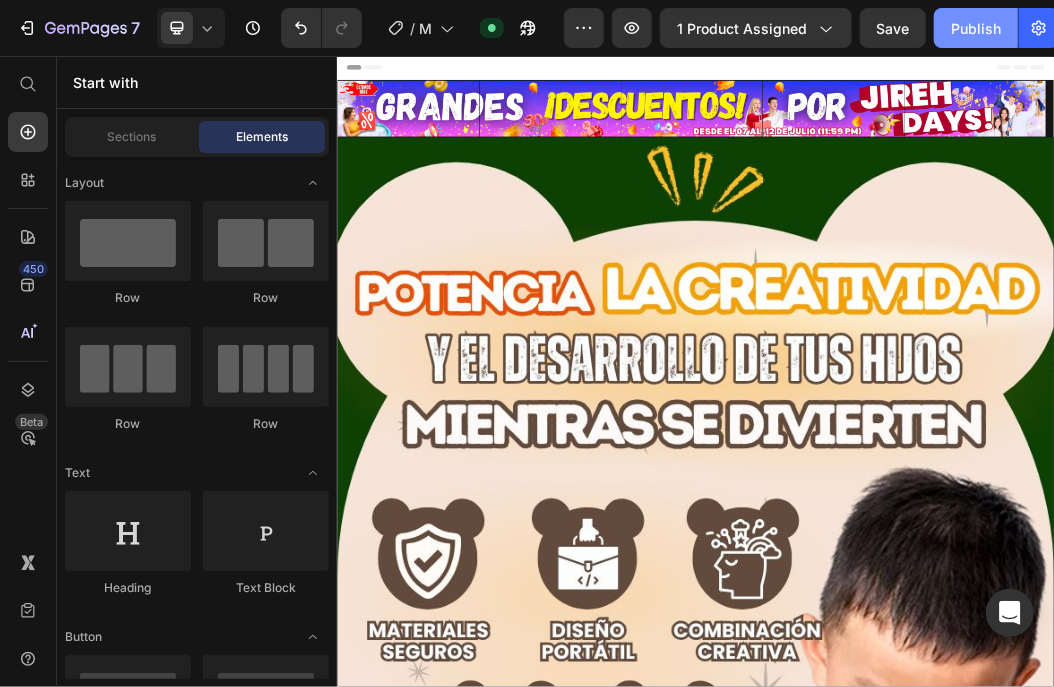 click on "Publish" 